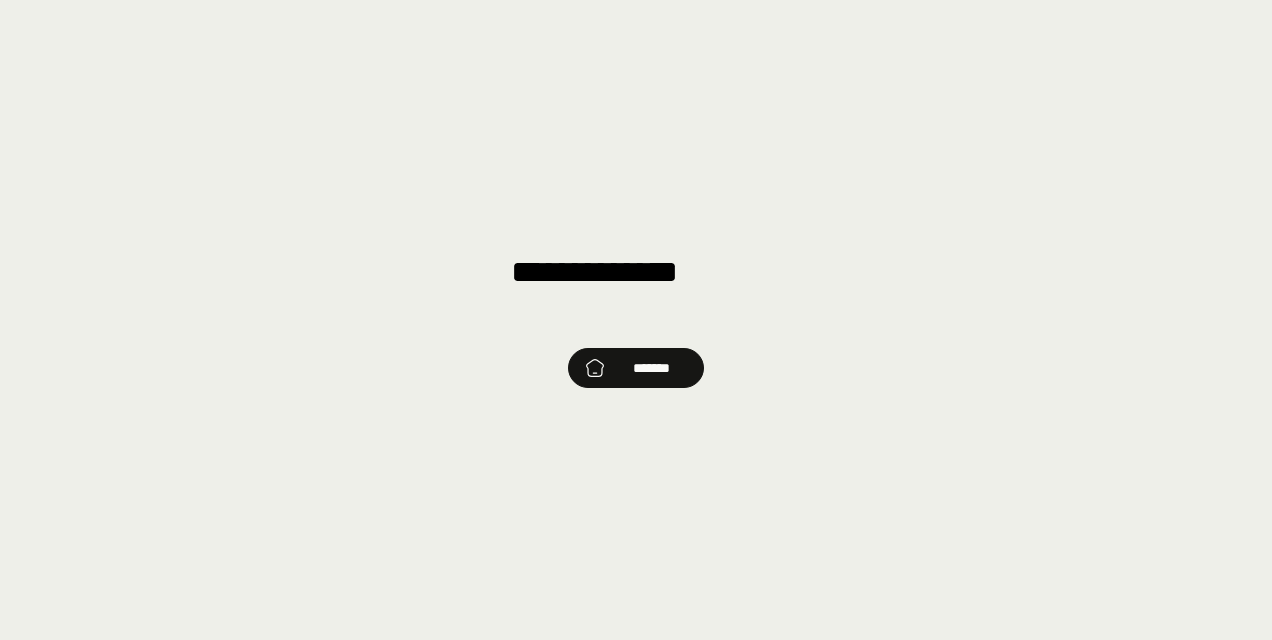 scroll, scrollTop: 0, scrollLeft: 0, axis: both 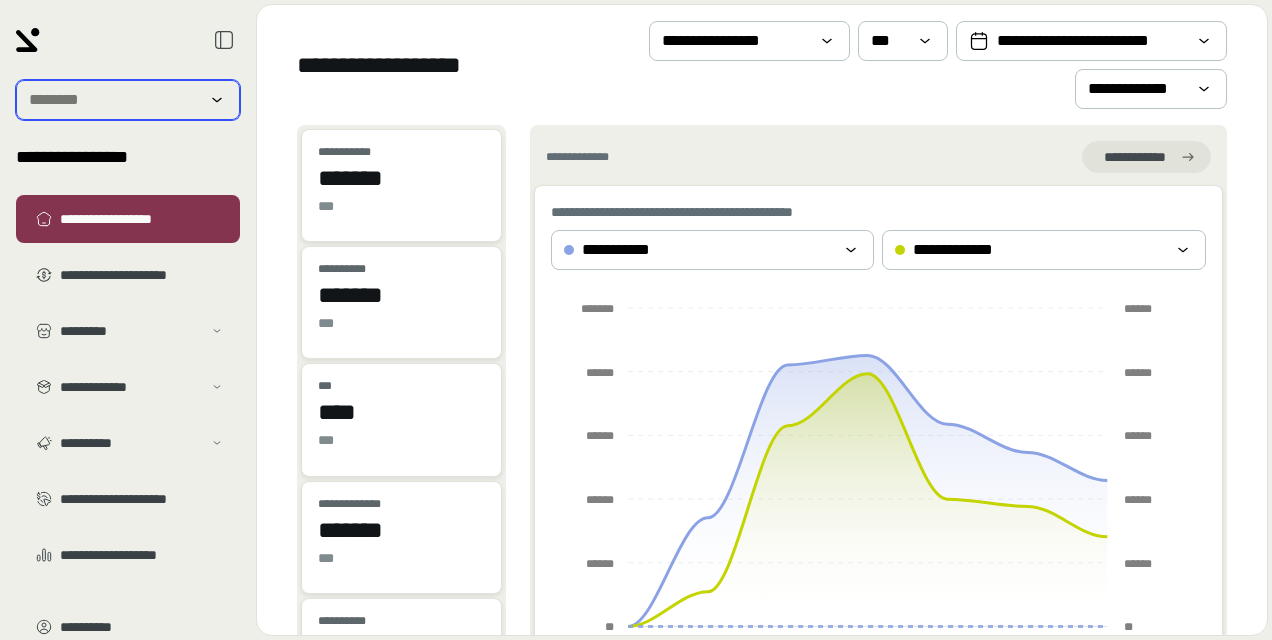 click at bounding box center (114, 100) 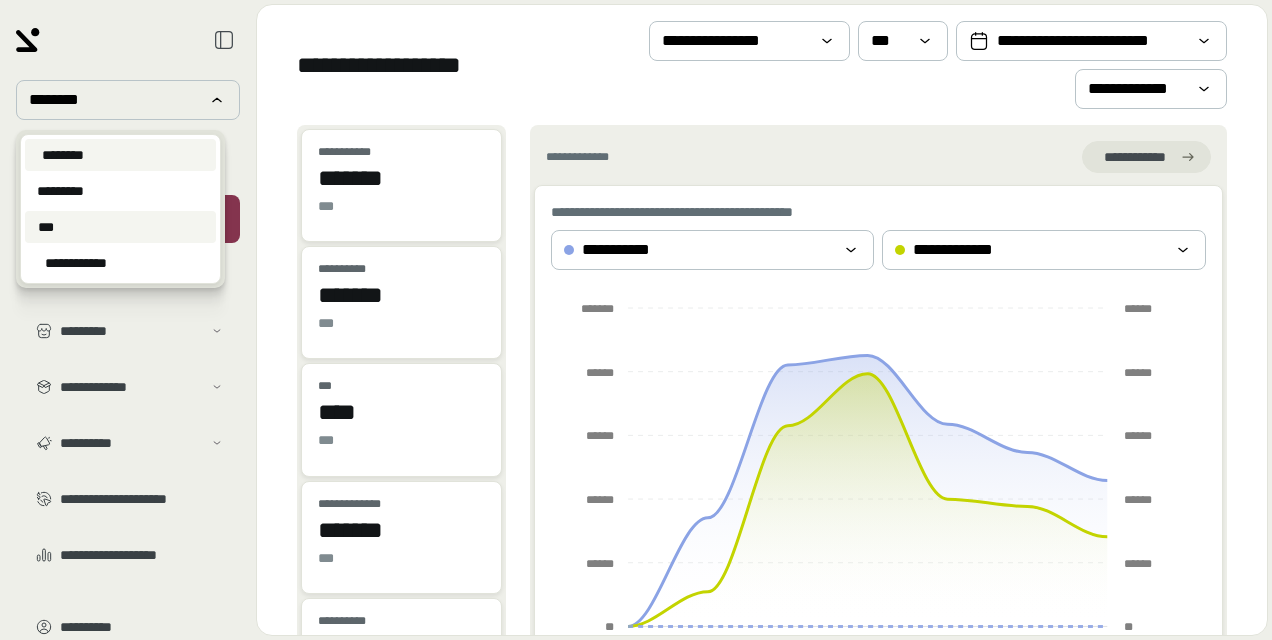 click on "***" at bounding box center (120, 227) 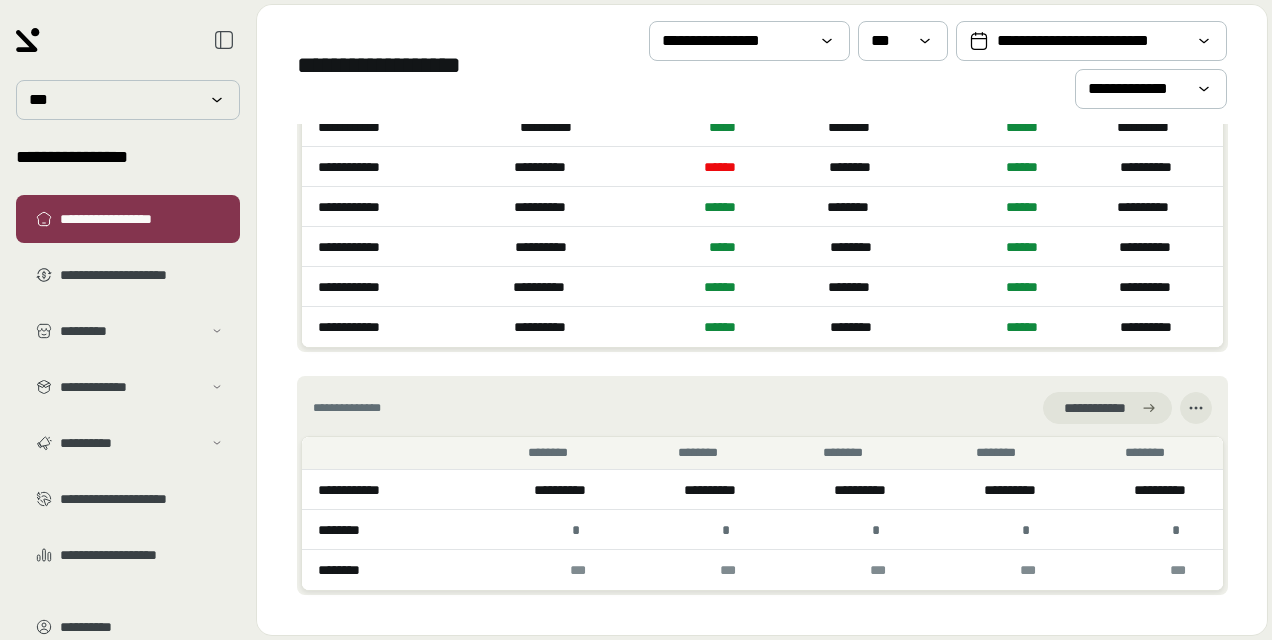 scroll, scrollTop: 1476, scrollLeft: 0, axis: vertical 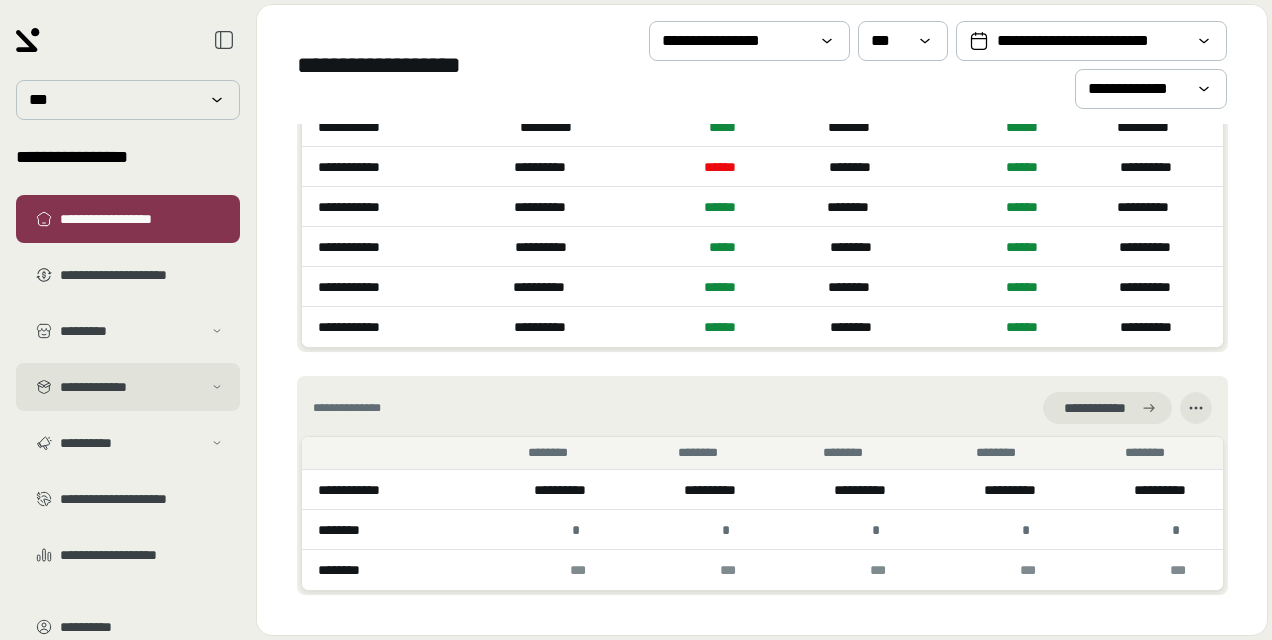 click on "**********" at bounding box center [131, 387] 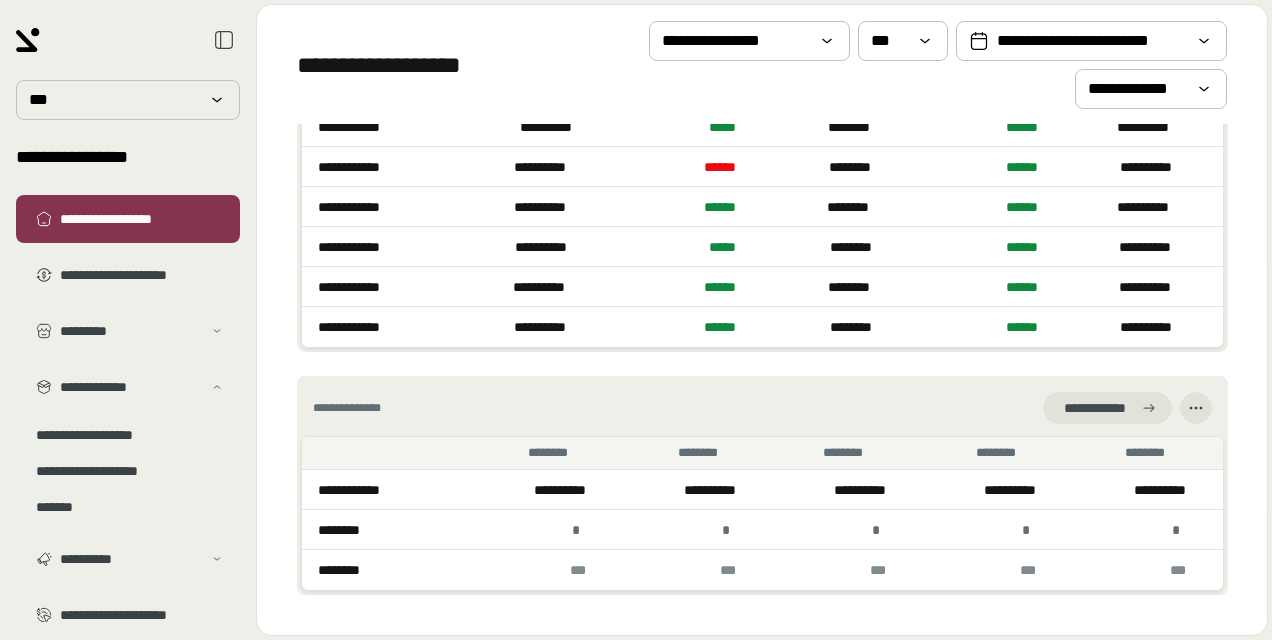 click on "**********" at bounding box center [128, 445] 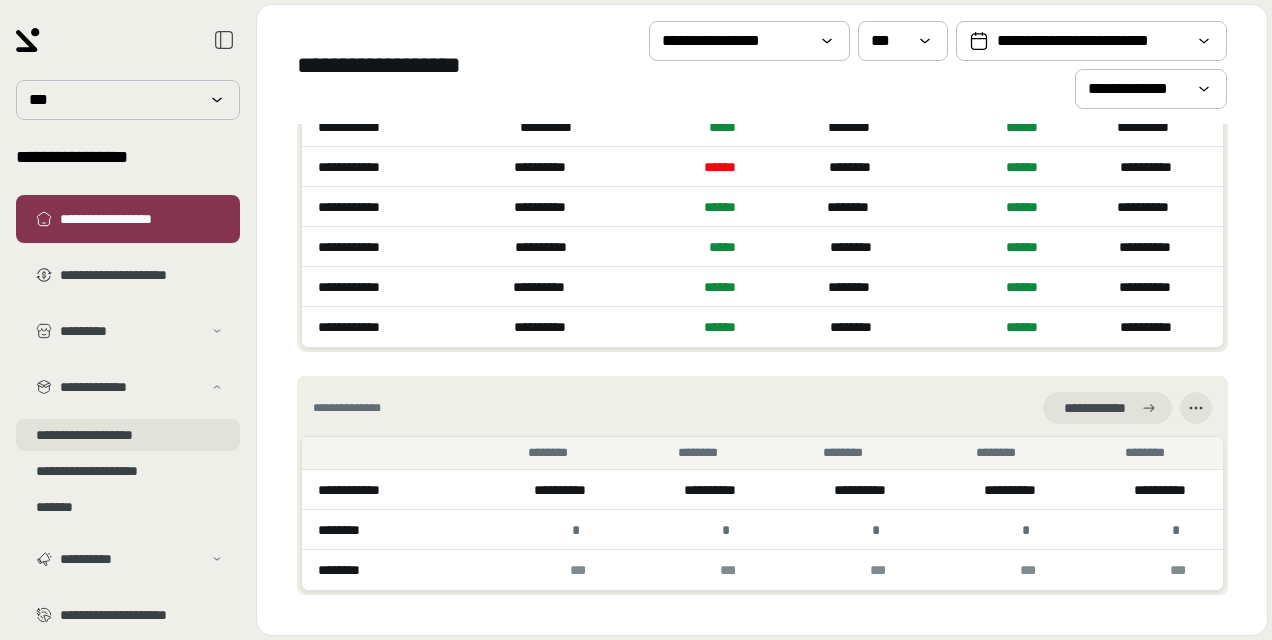 click on "**********" at bounding box center (128, 435) 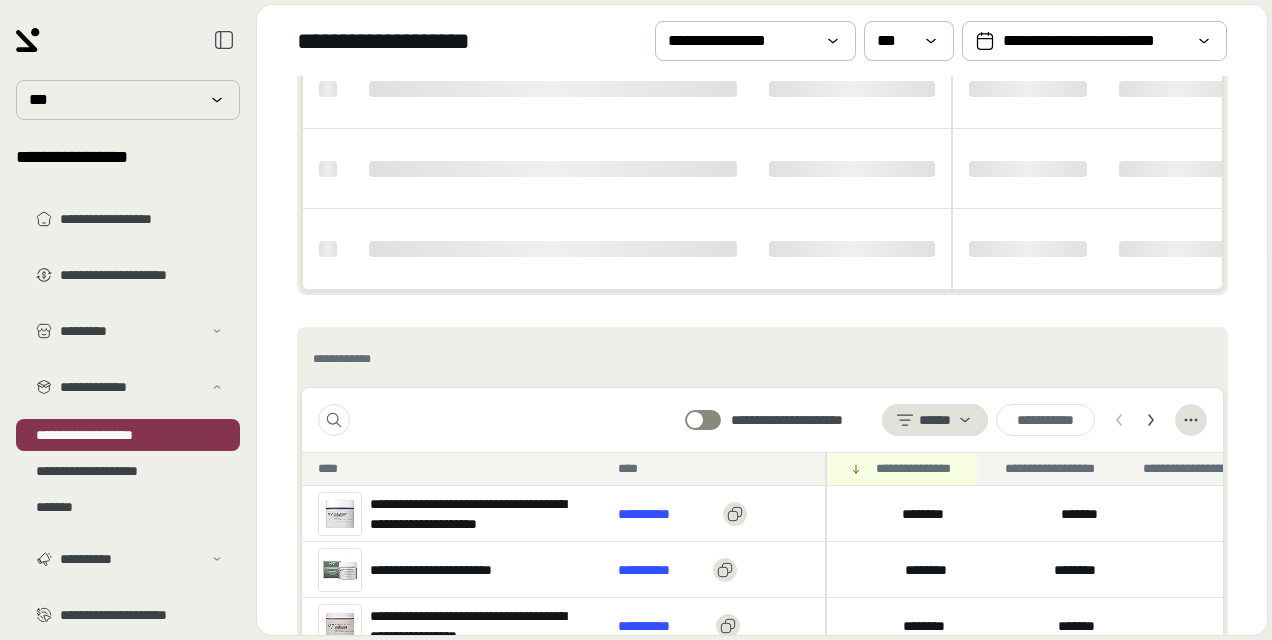 scroll, scrollTop: 600, scrollLeft: 0, axis: vertical 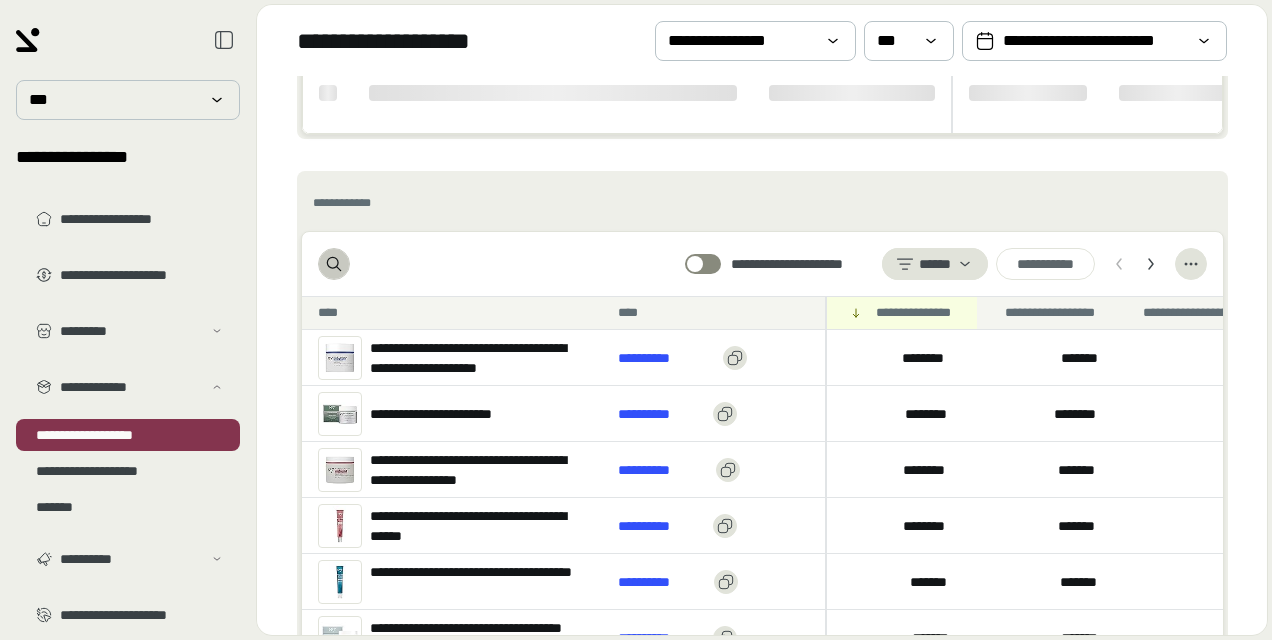 click at bounding box center [334, 264] 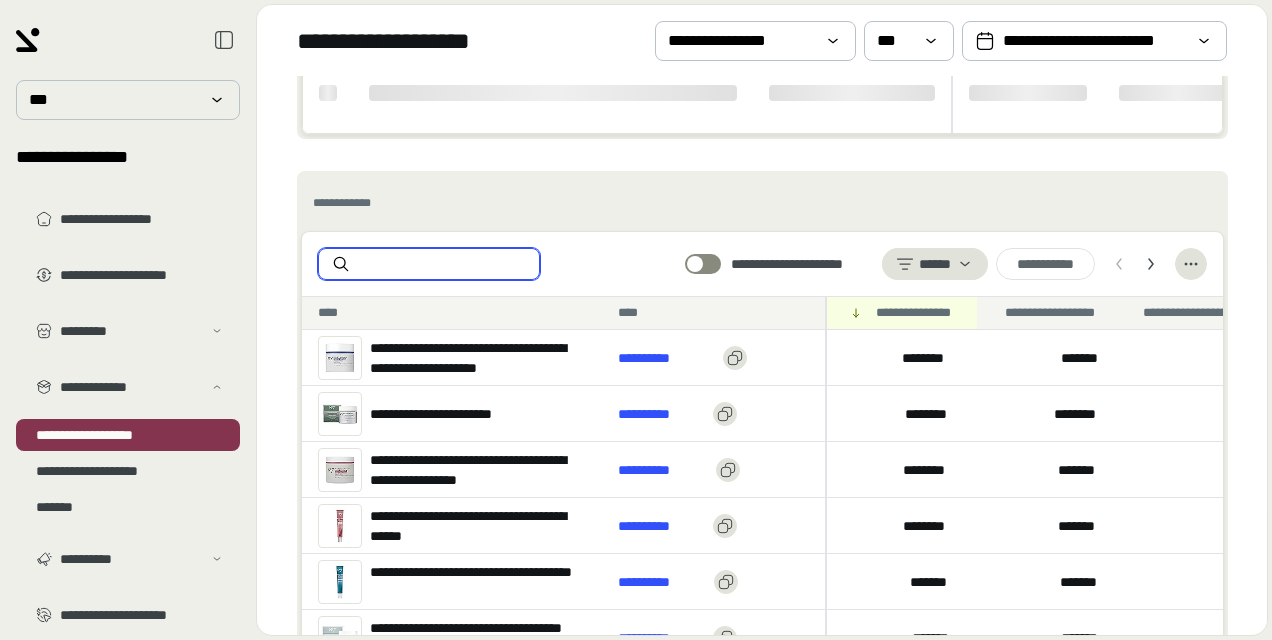 click at bounding box center (445, 264) 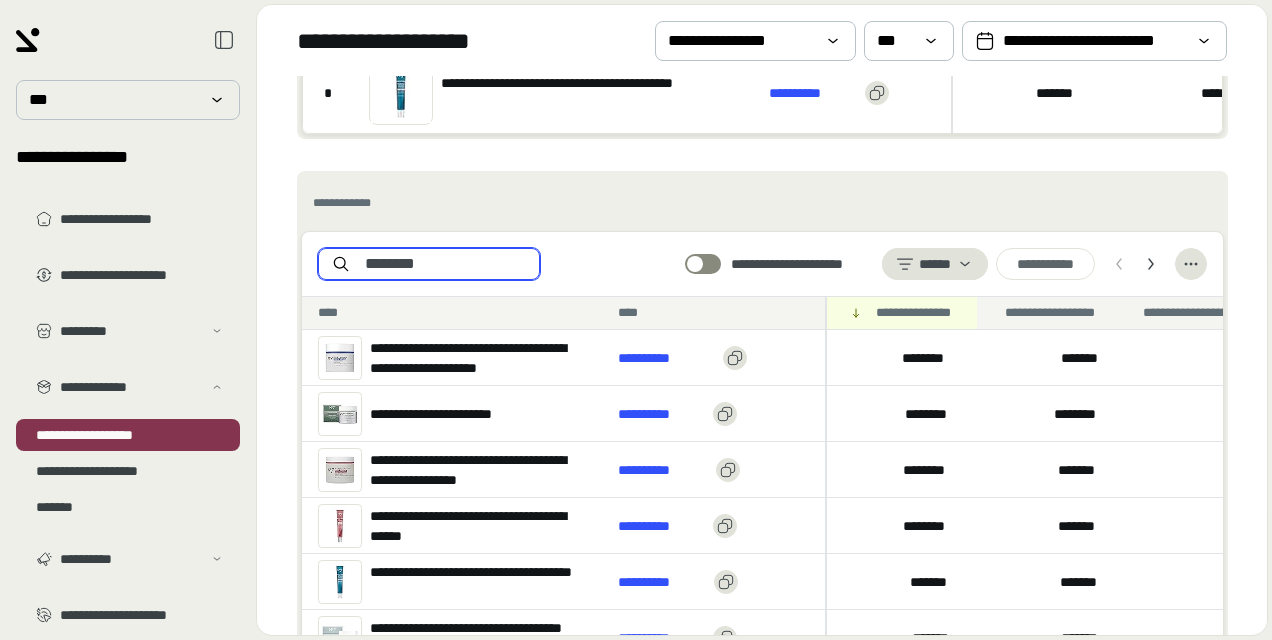 type on "********" 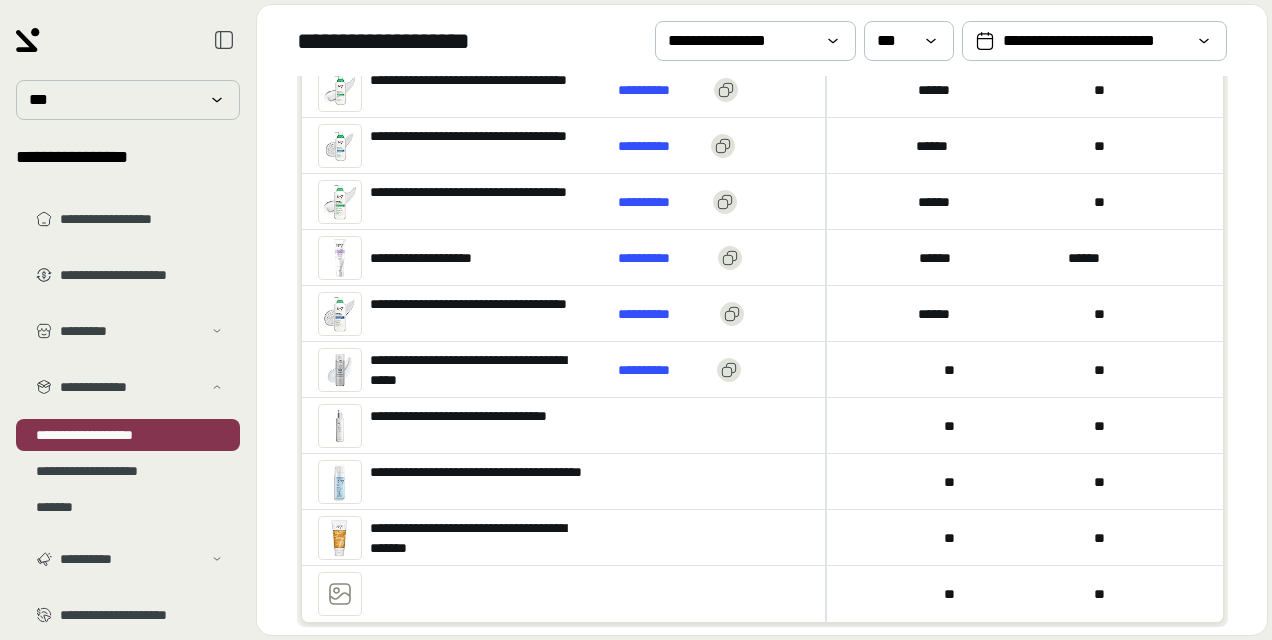 scroll, scrollTop: 900, scrollLeft: 0, axis: vertical 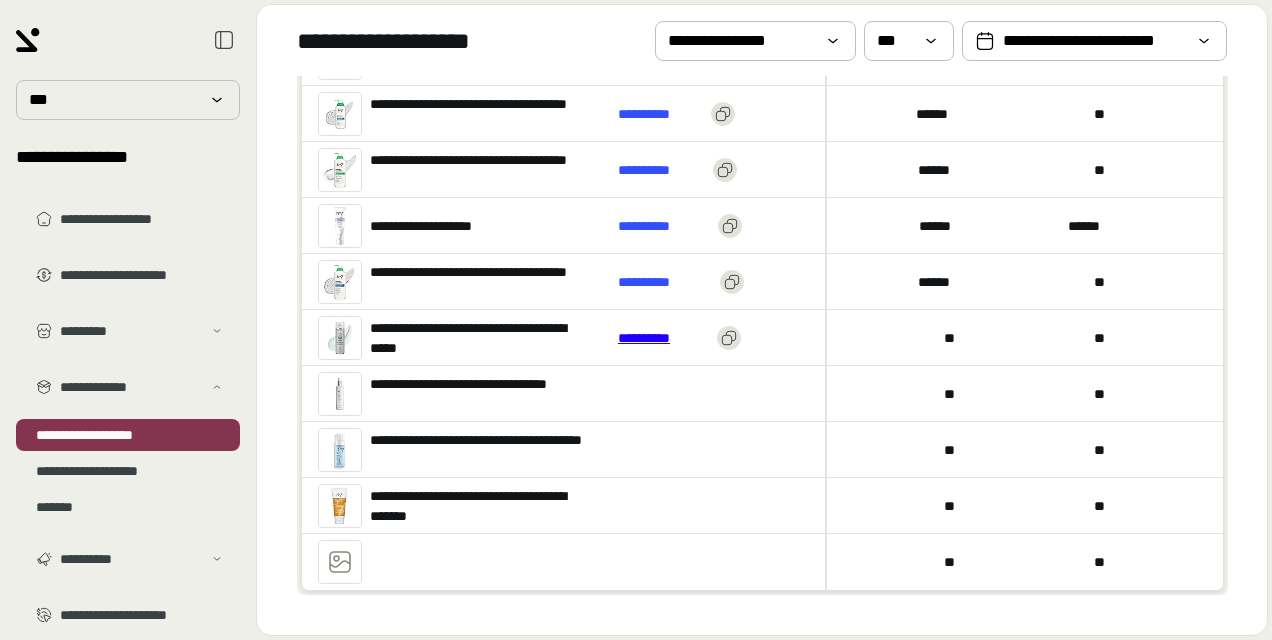click on "**********" at bounding box center [663, 338] 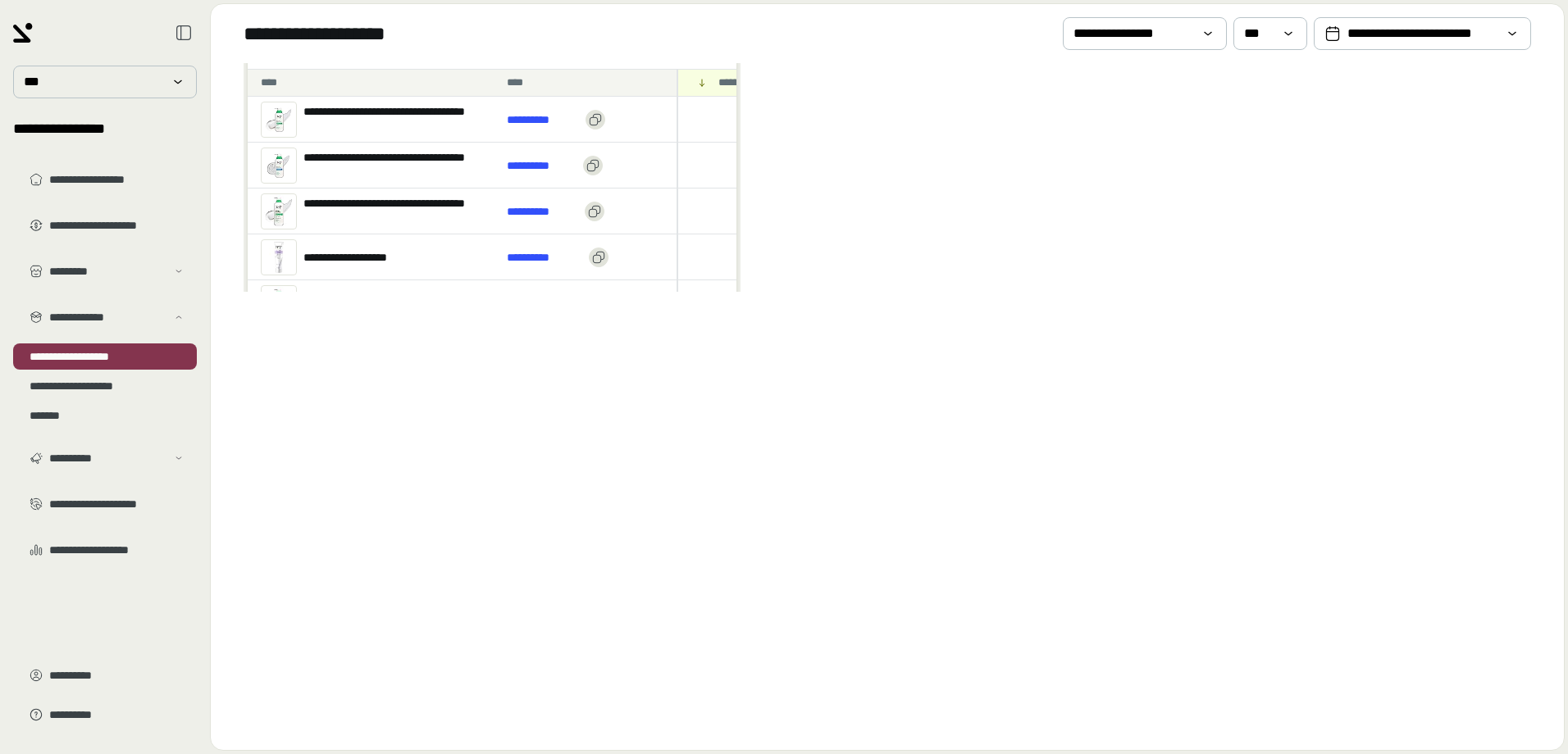 scroll, scrollTop: 521, scrollLeft: 0, axis: vertical 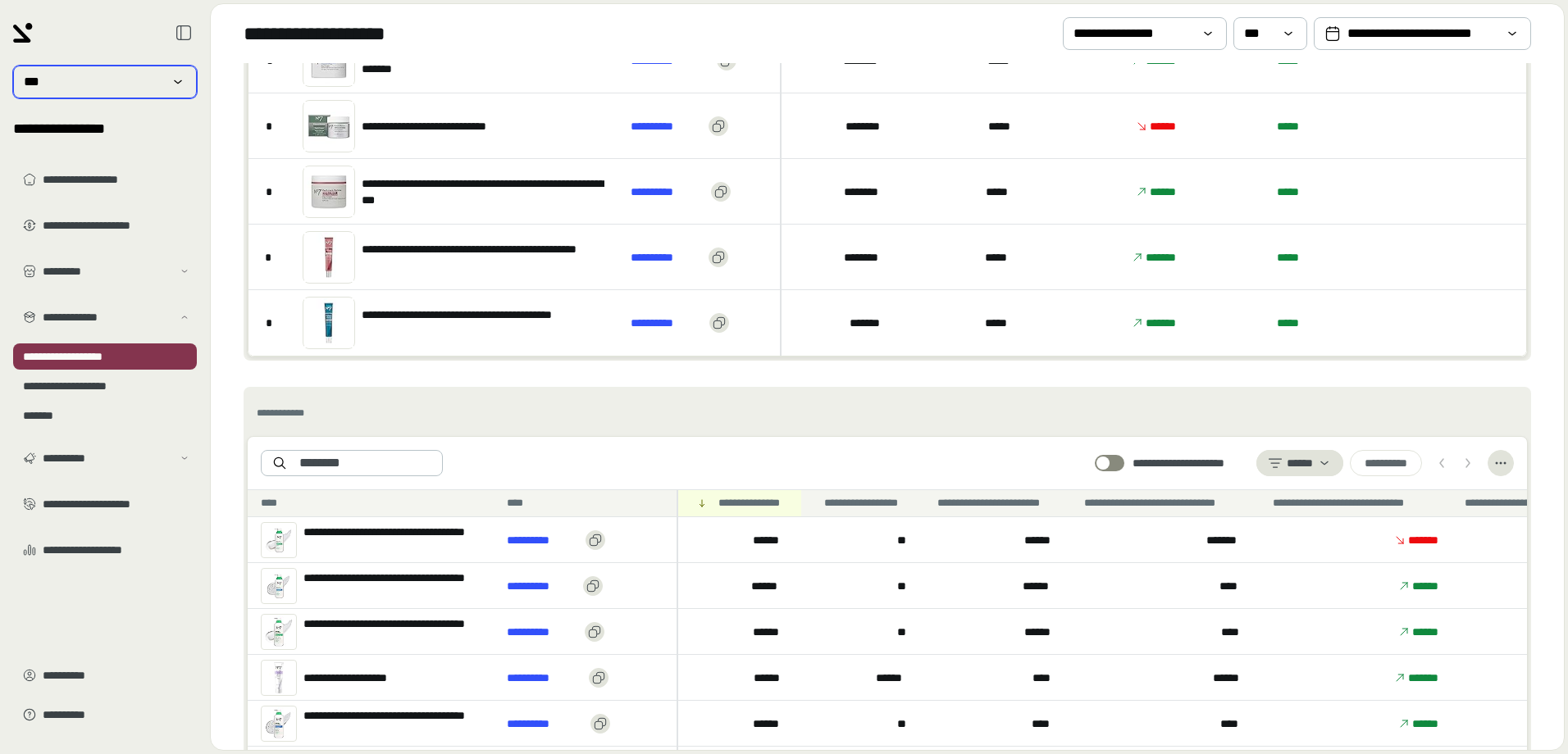 click on "***" at bounding box center (105, 82) 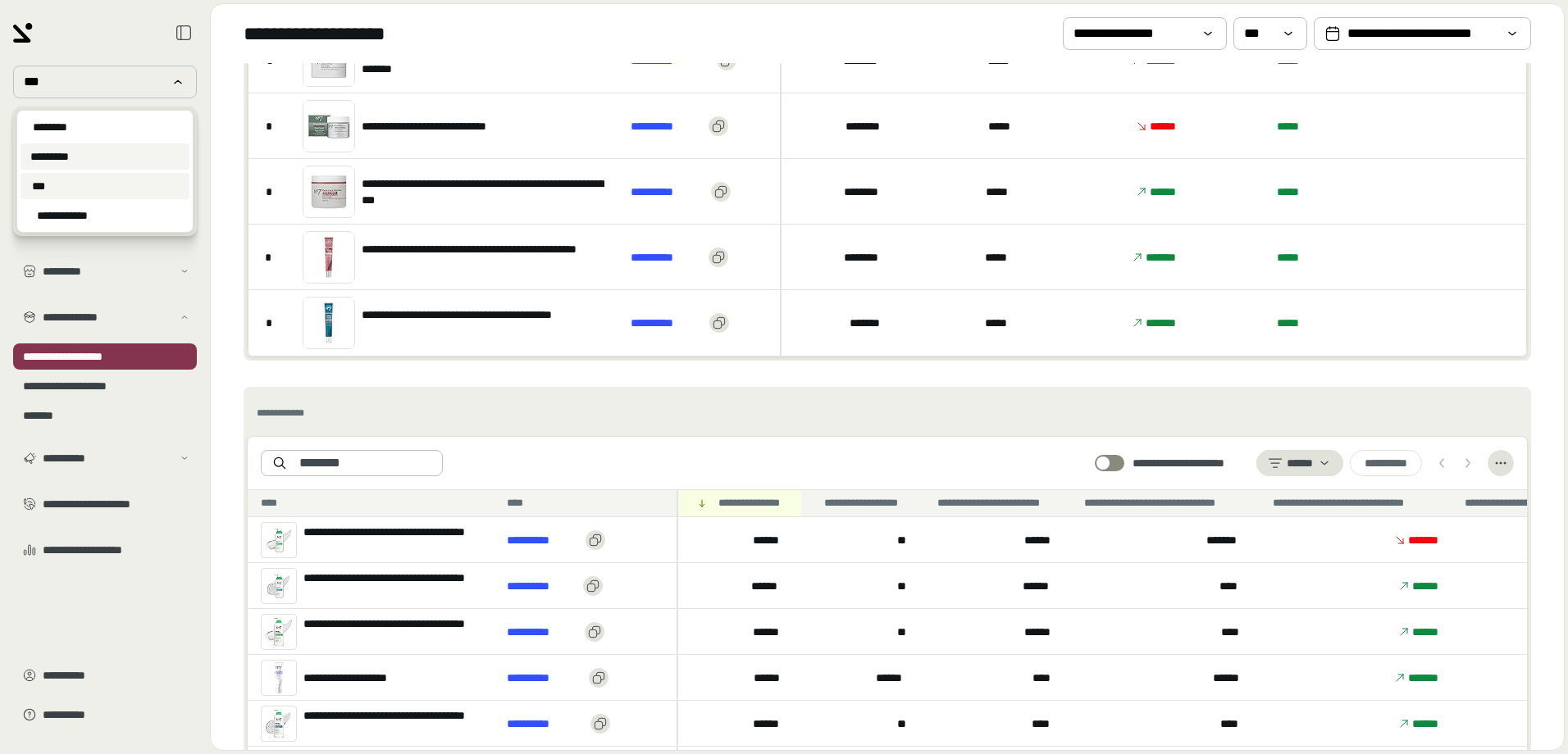 click on "*********" at bounding box center (105, 157) 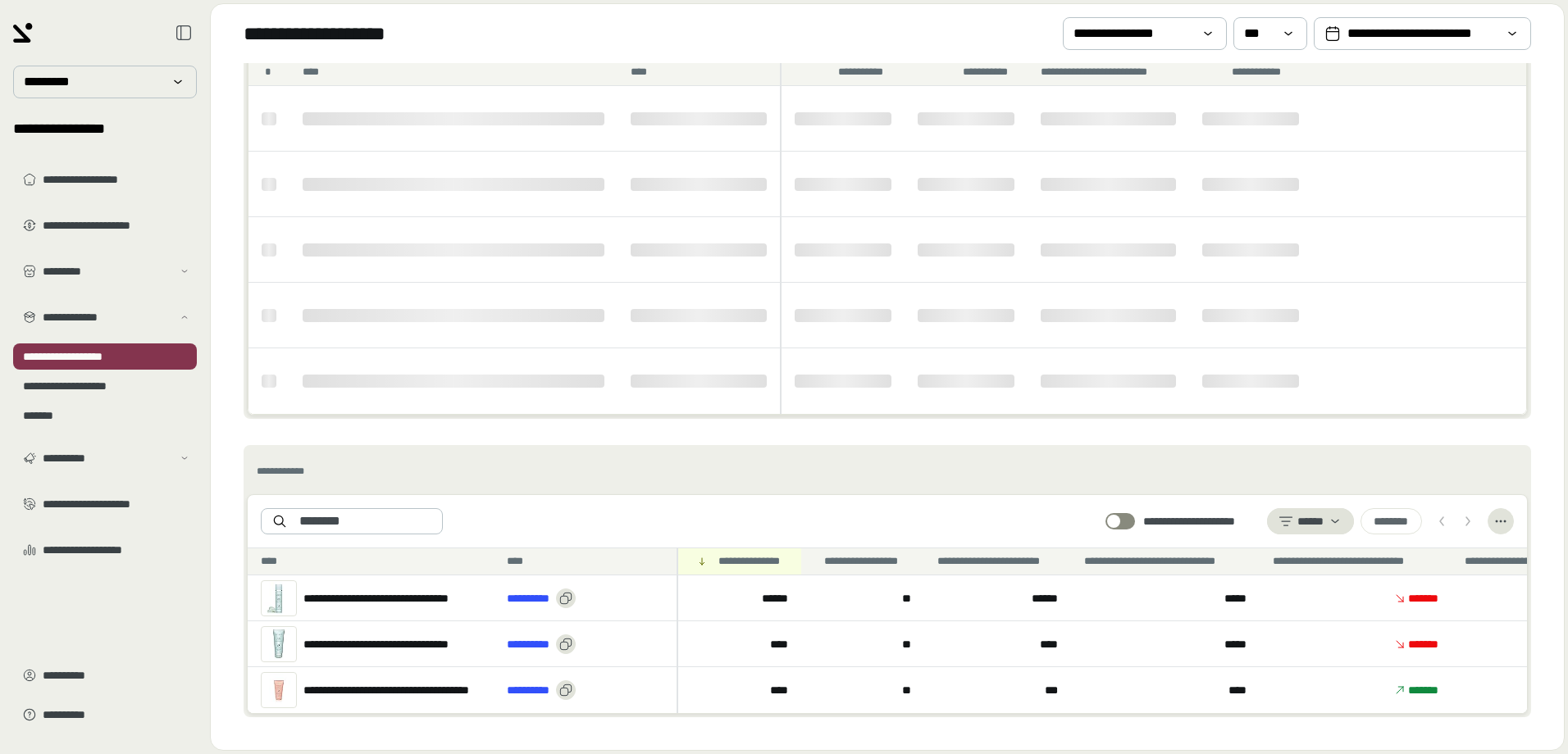 scroll, scrollTop: 200, scrollLeft: 0, axis: vertical 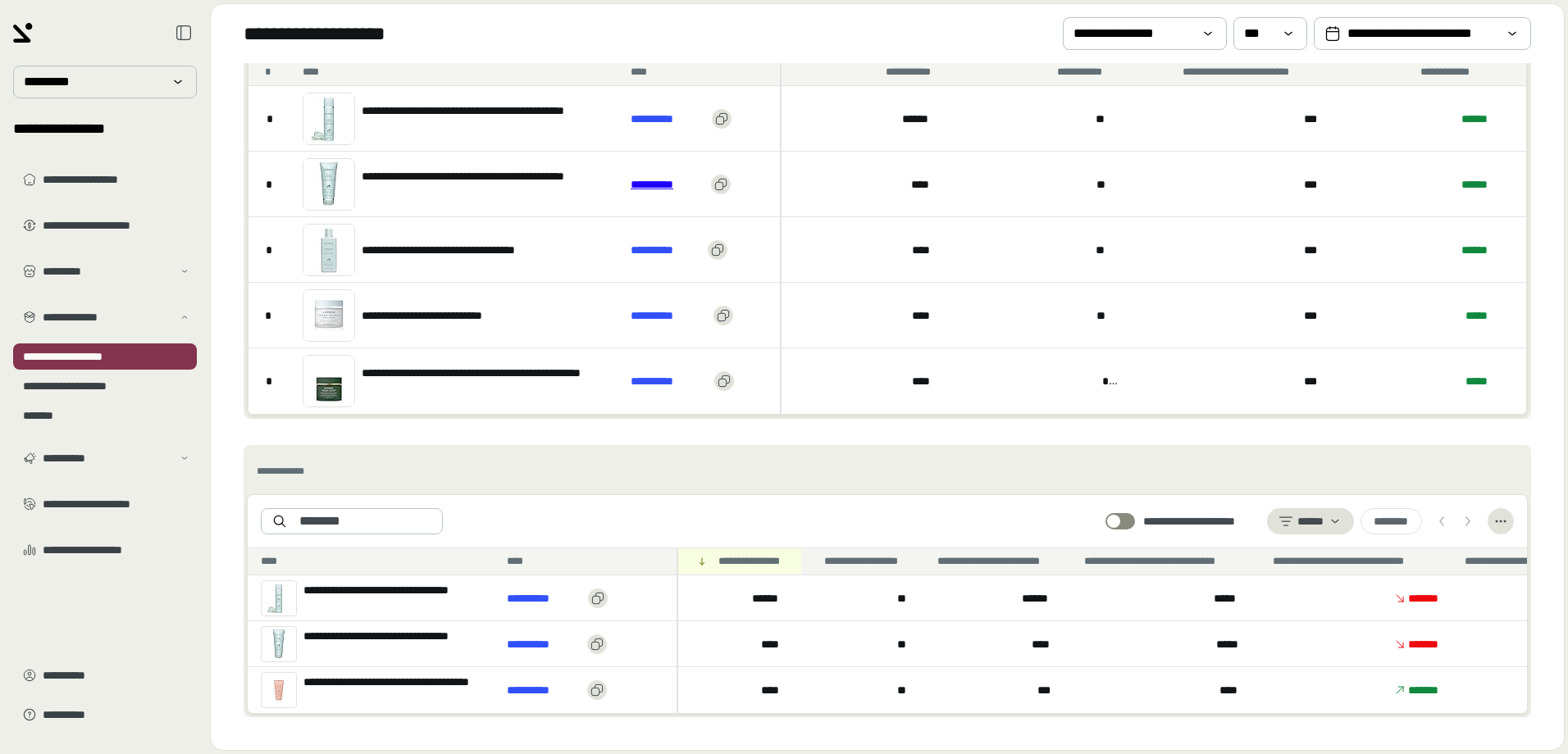 click on "**********" at bounding box center [668, 184] 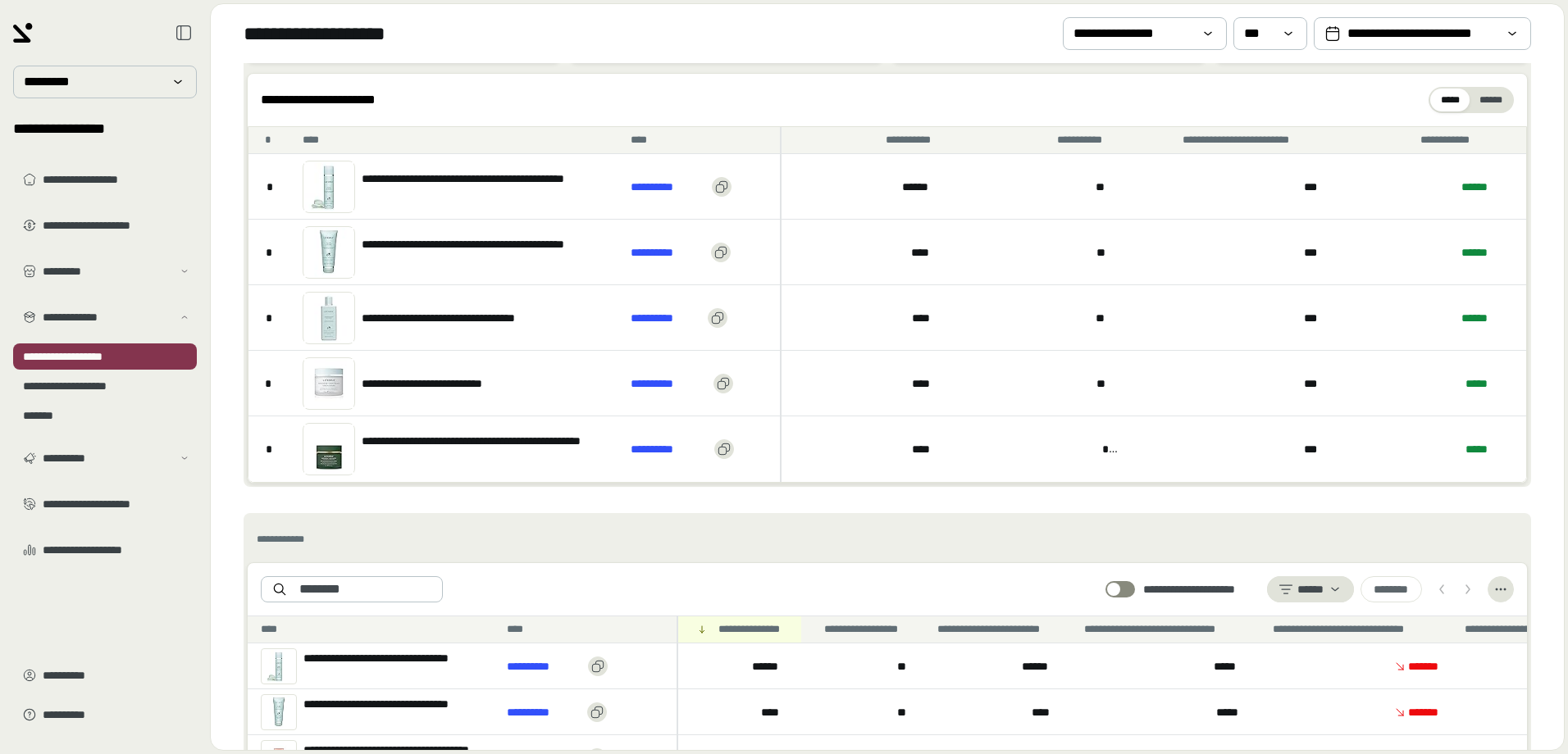 scroll, scrollTop: 0, scrollLeft: 0, axis: both 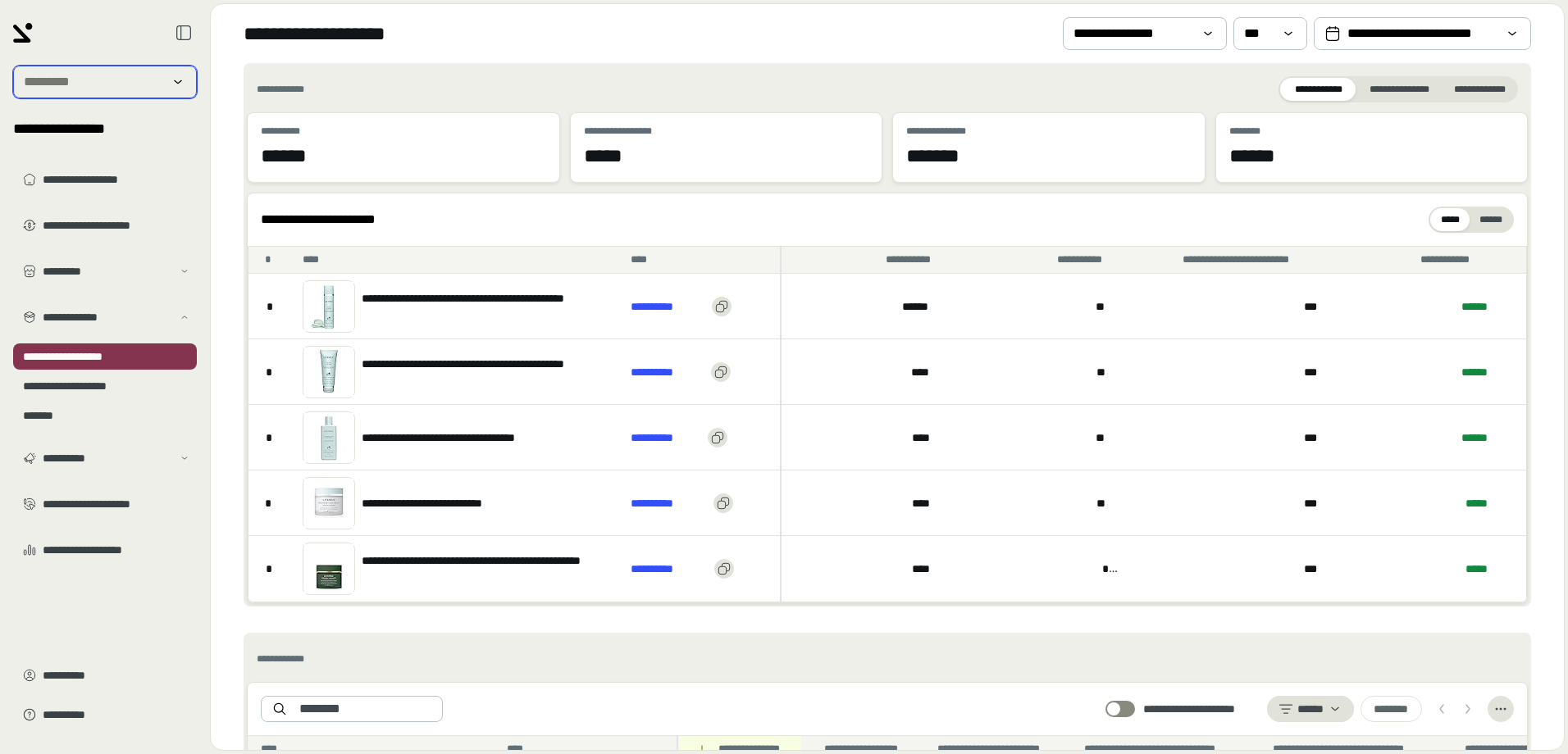 click at bounding box center [93, 82] 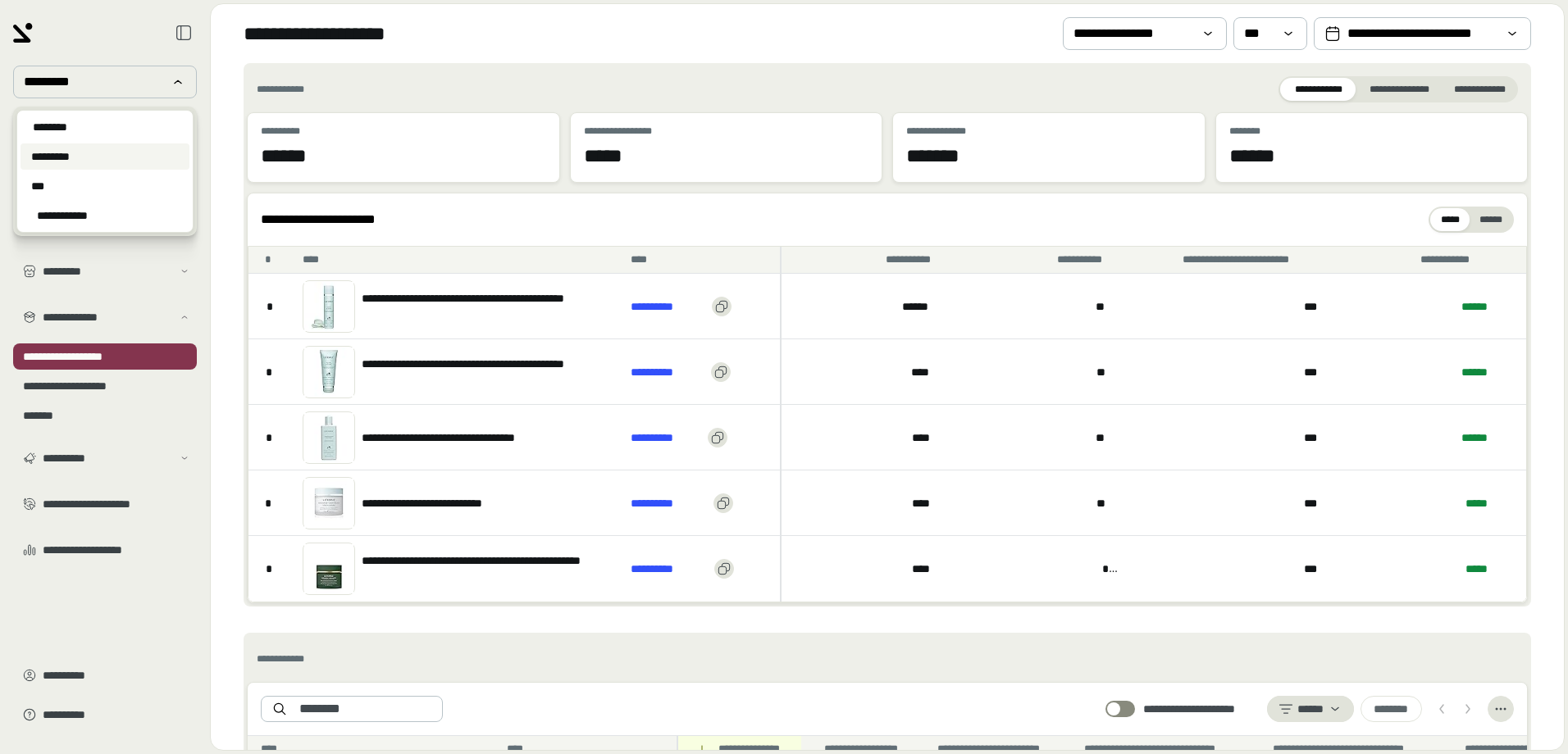 click on "**********" at bounding box center (105, 171) 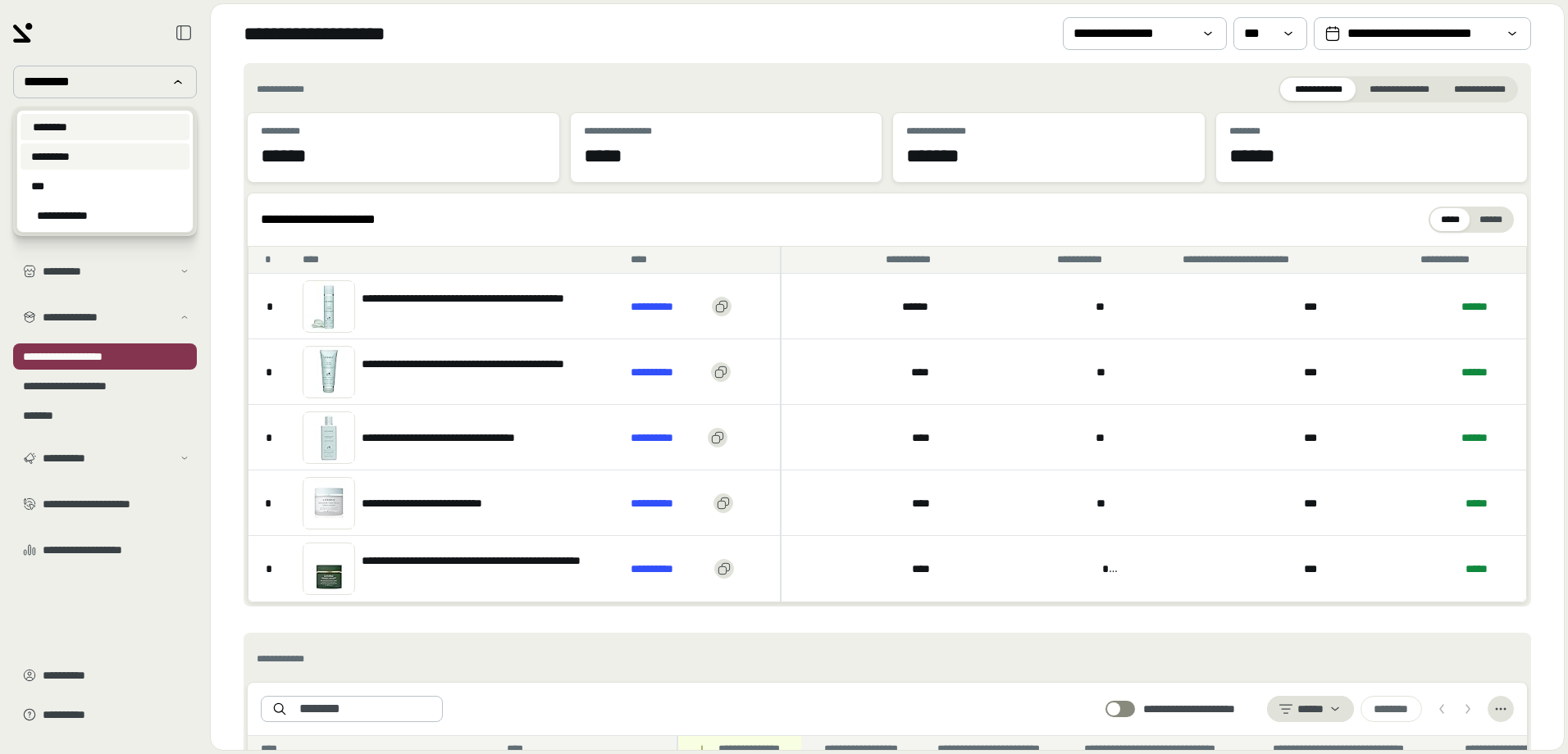 click on "********" at bounding box center [105, 127] 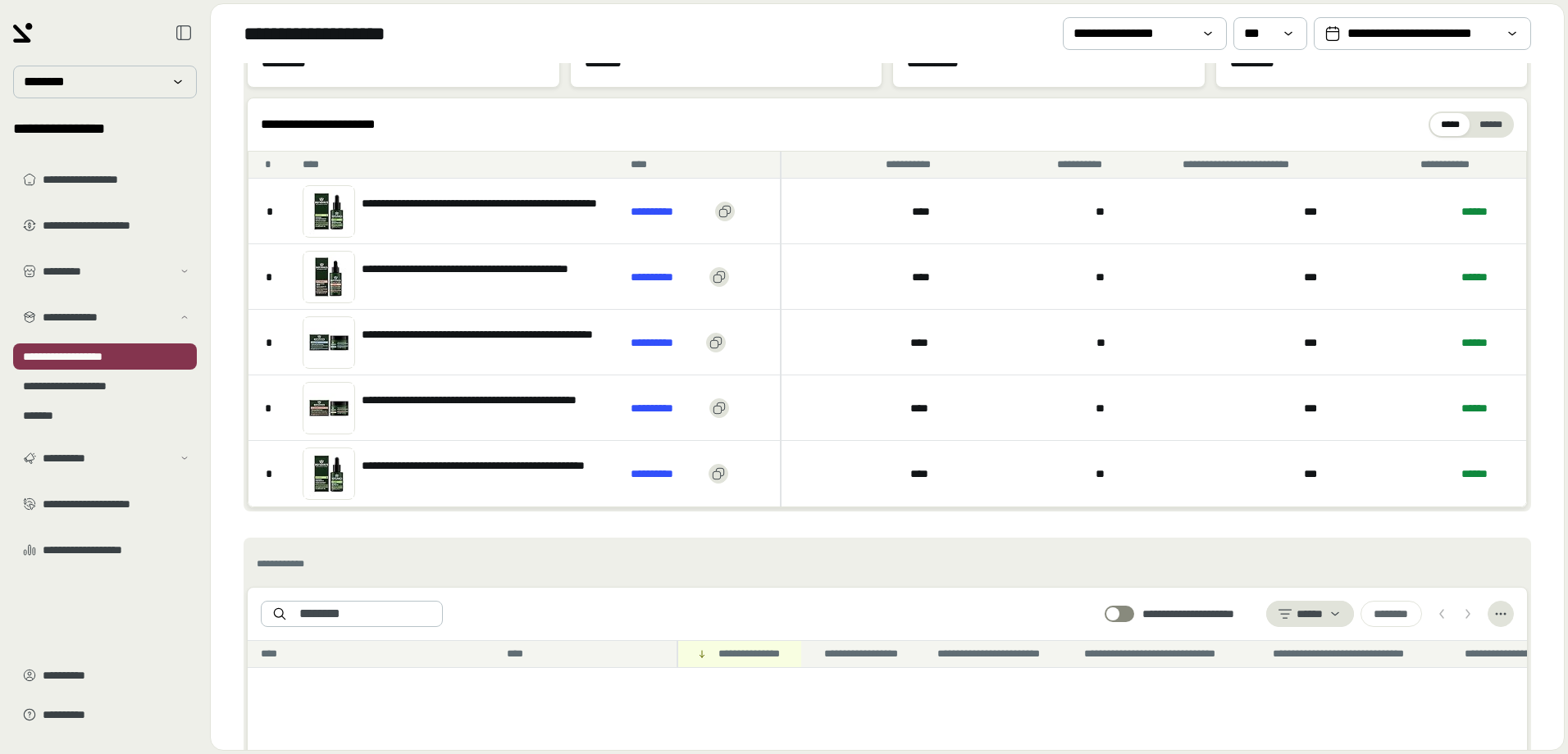scroll, scrollTop: 0, scrollLeft: 0, axis: both 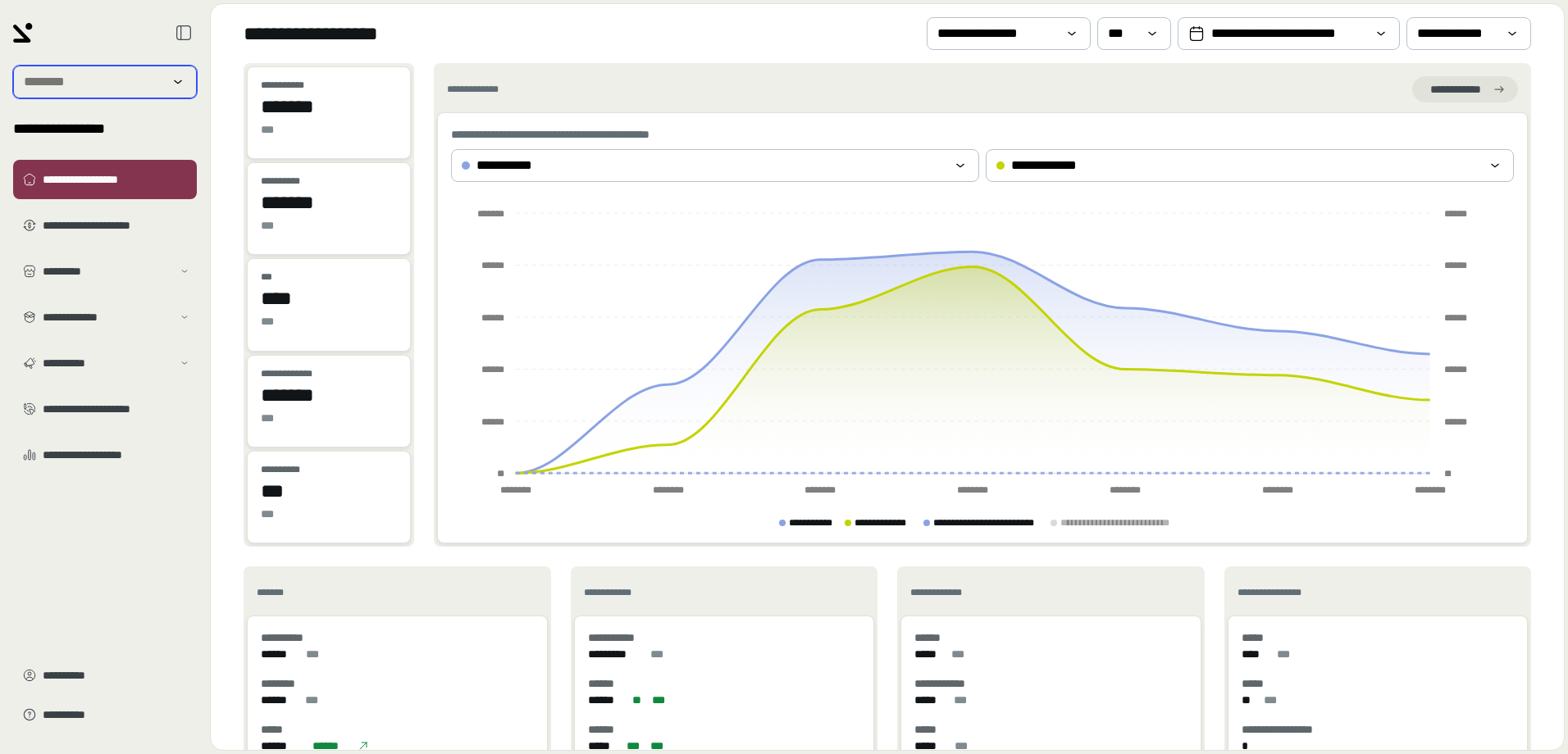 click at bounding box center [93, 82] 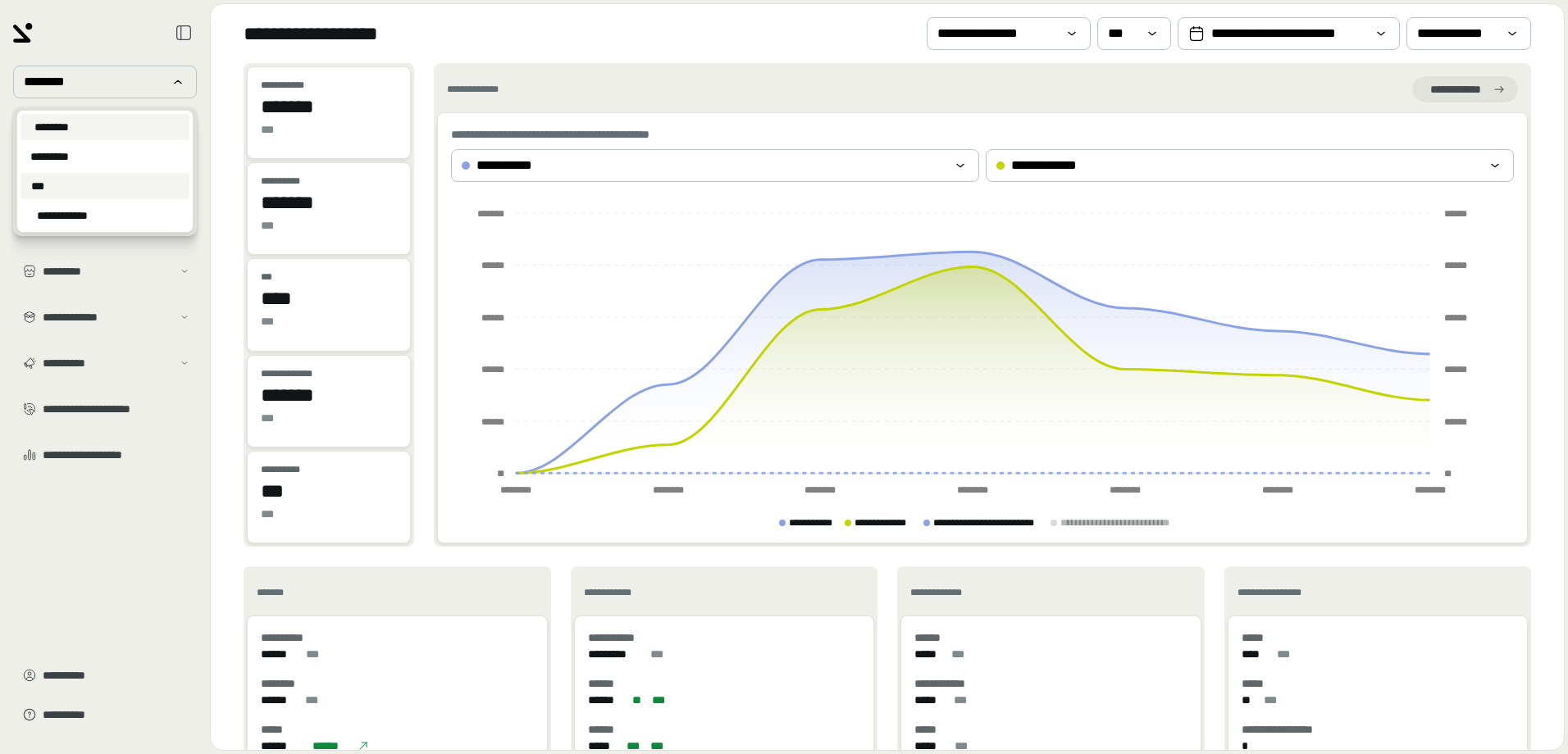 click on "***" at bounding box center (105, 186) 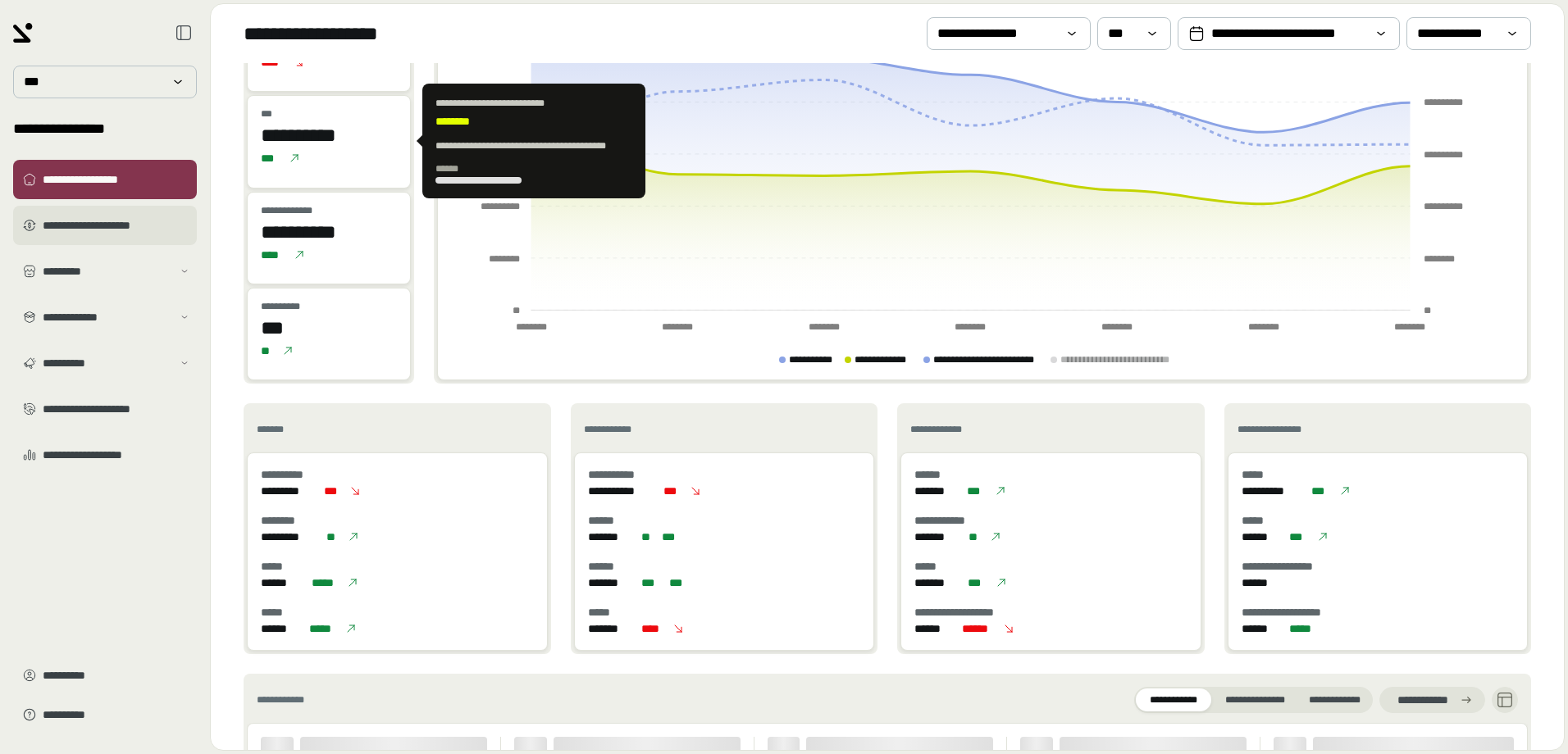 scroll, scrollTop: 164, scrollLeft: 0, axis: vertical 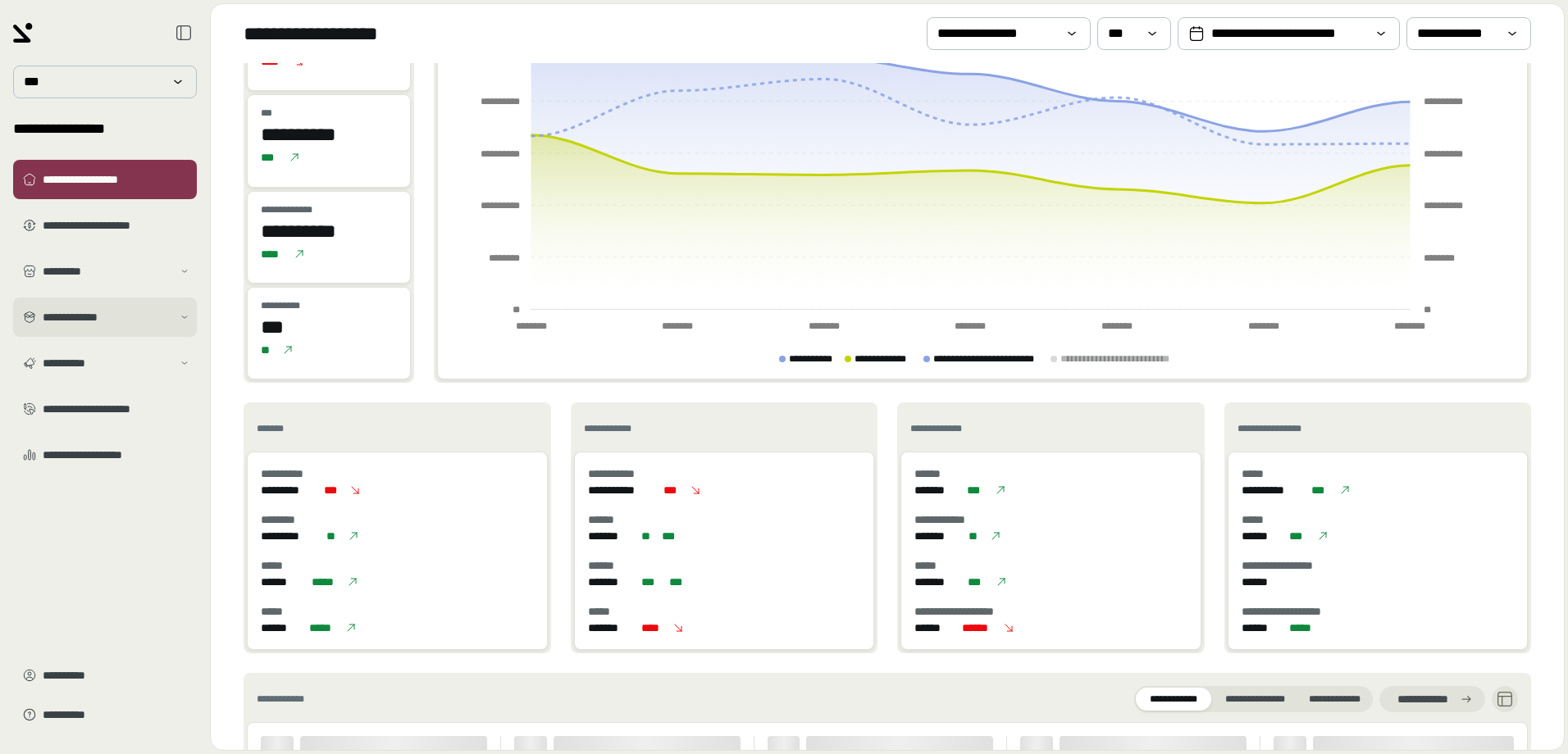click on "**********" at bounding box center [105, 317] 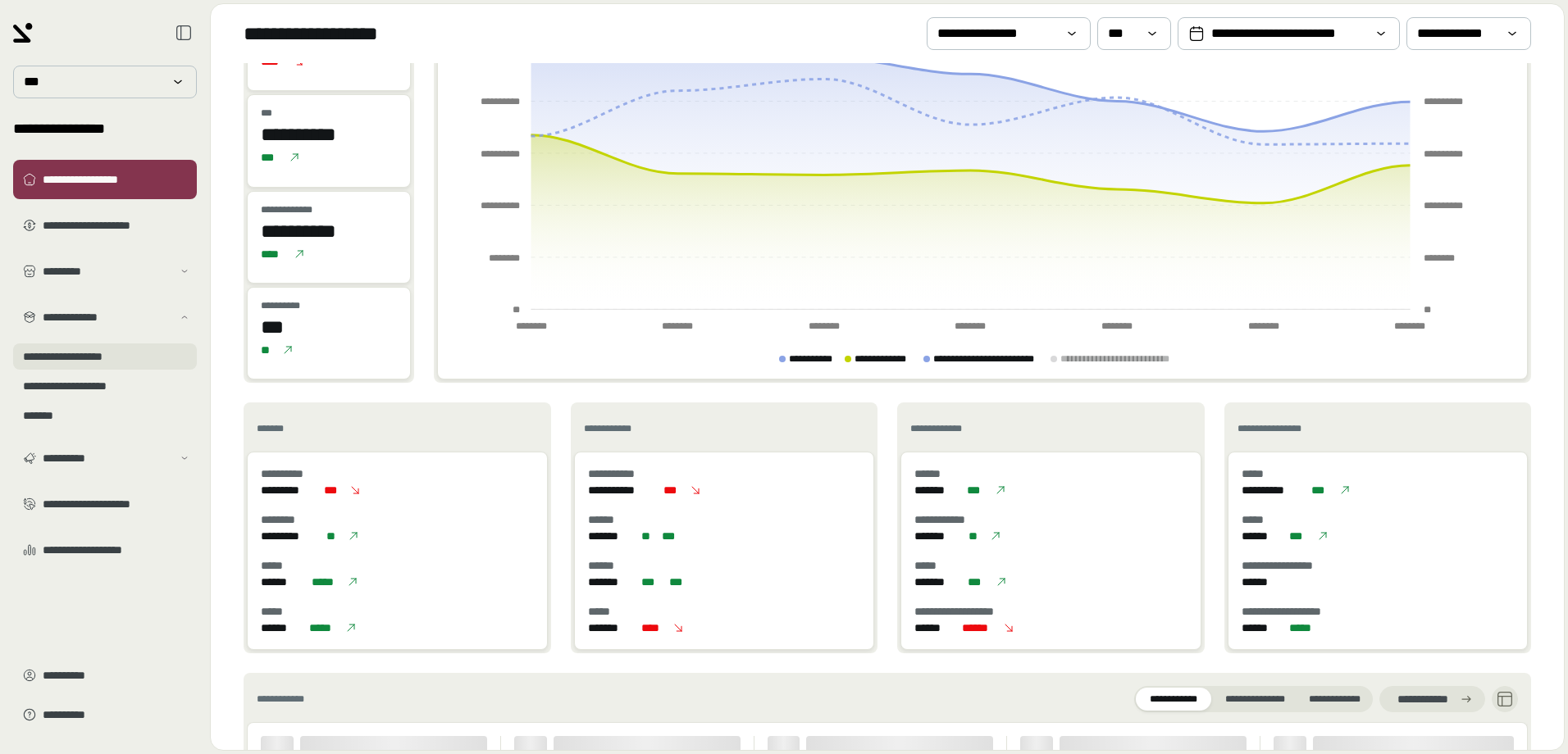 click on "**********" at bounding box center (105, 357) 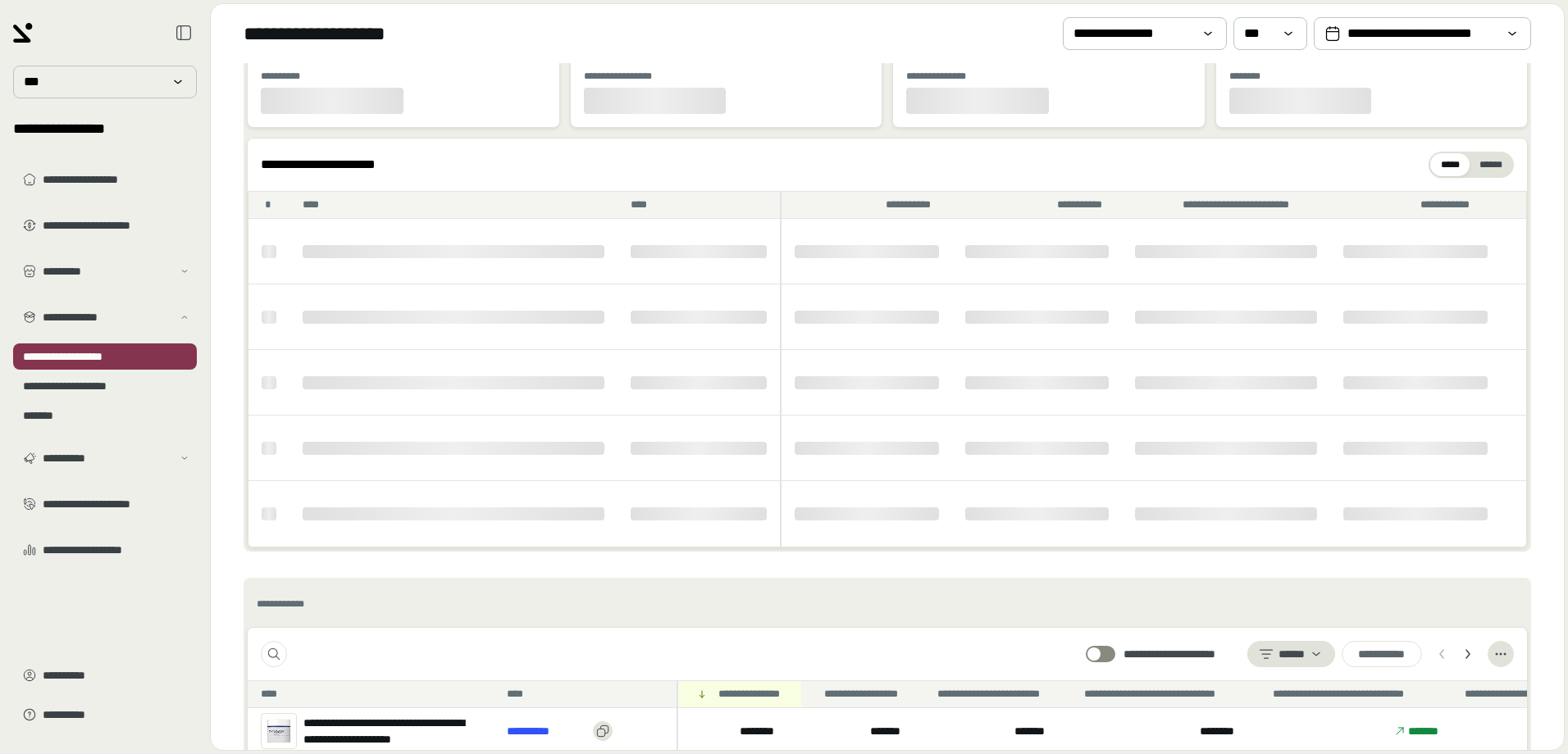 scroll, scrollTop: 0, scrollLeft: 0, axis: both 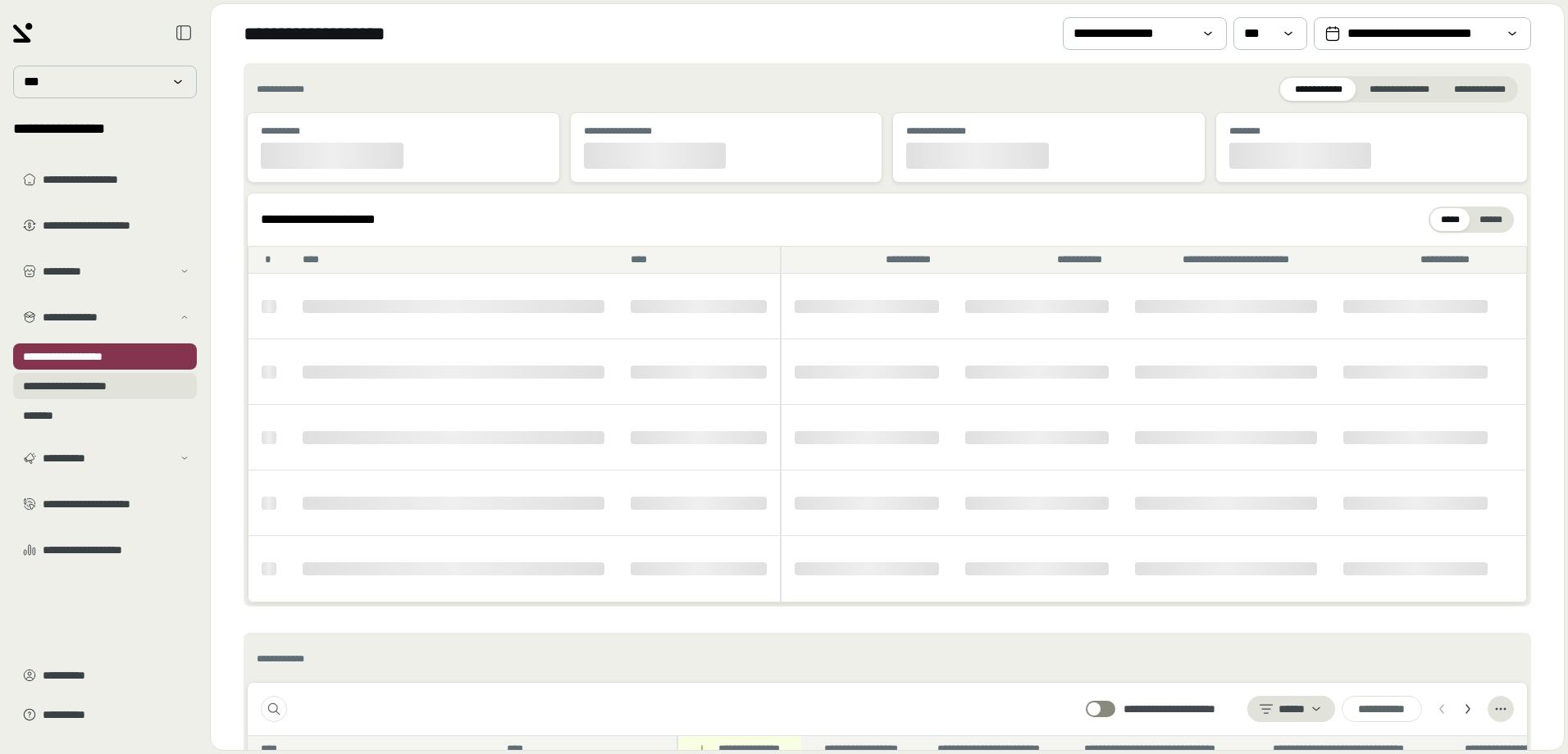 click on "**********" at bounding box center [105, 386] 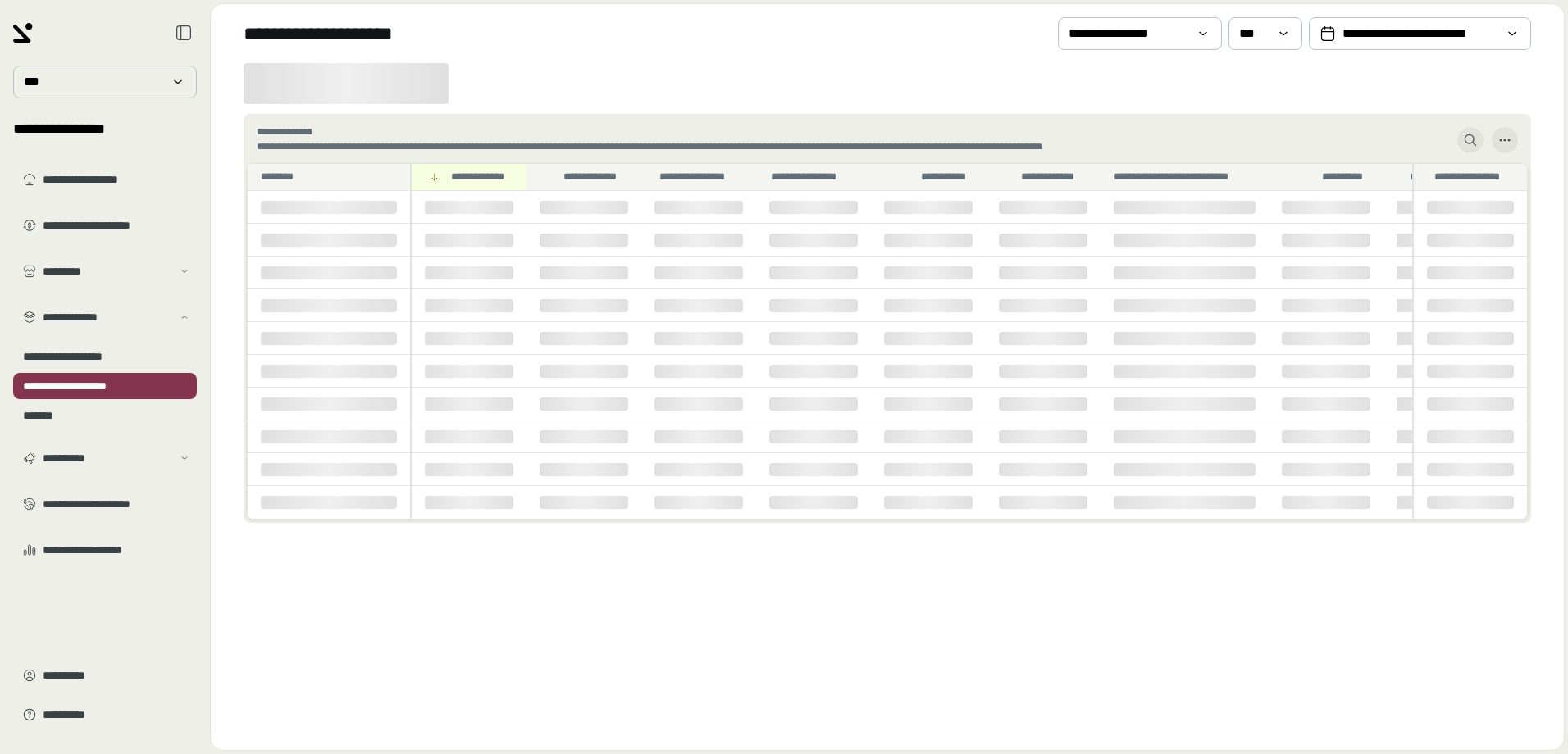 click on "**********" at bounding box center (887, 293) 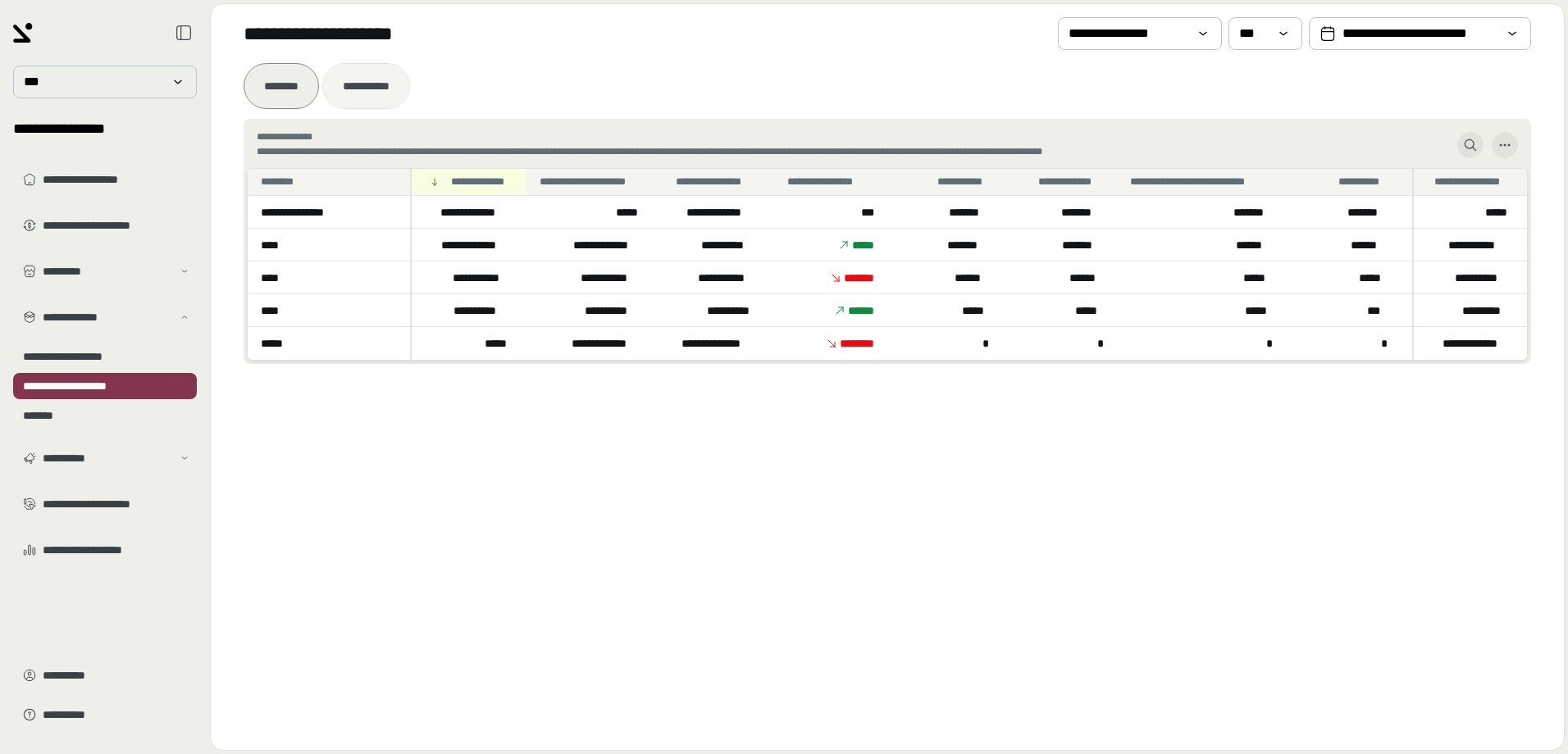 click on "**********" at bounding box center (366, 86) 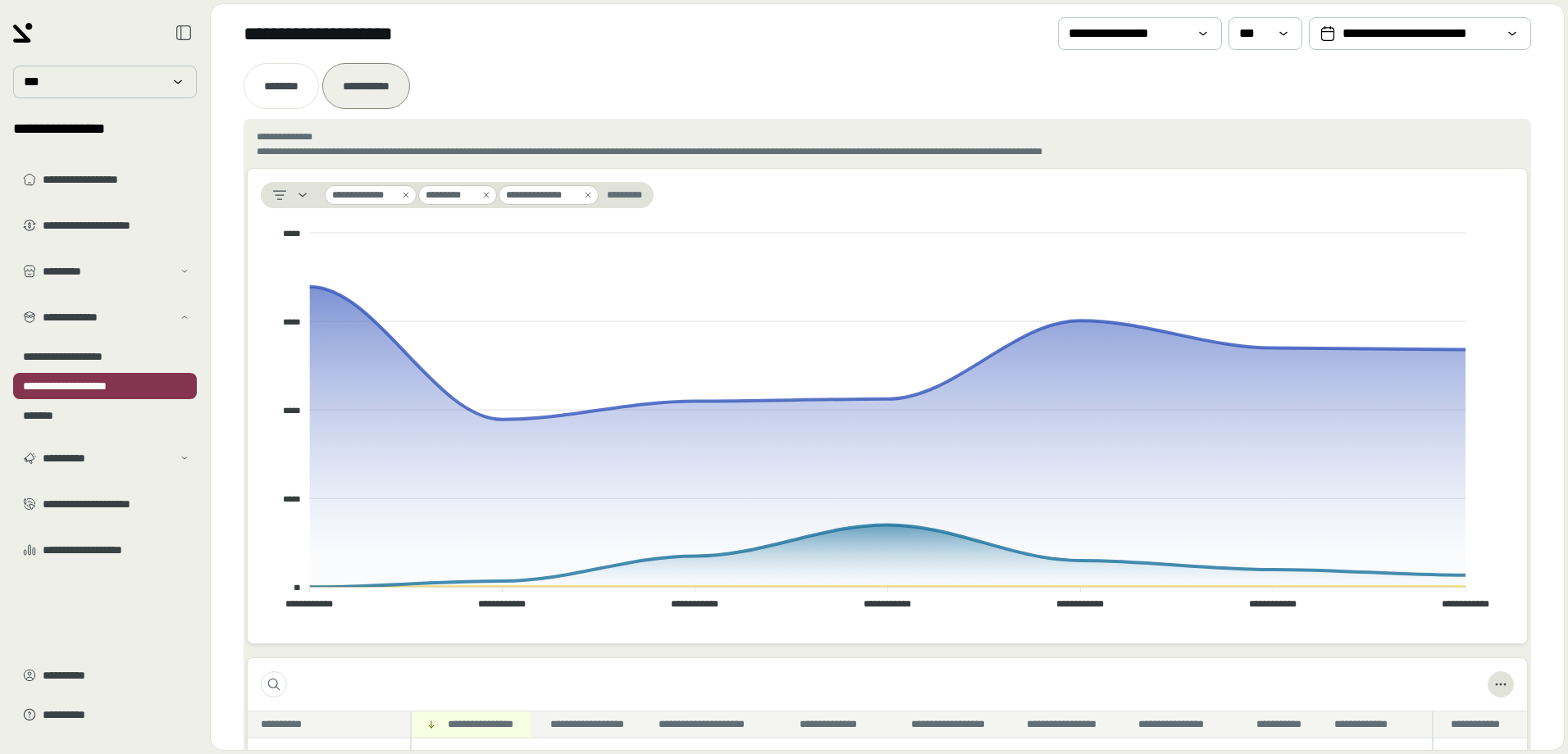 click 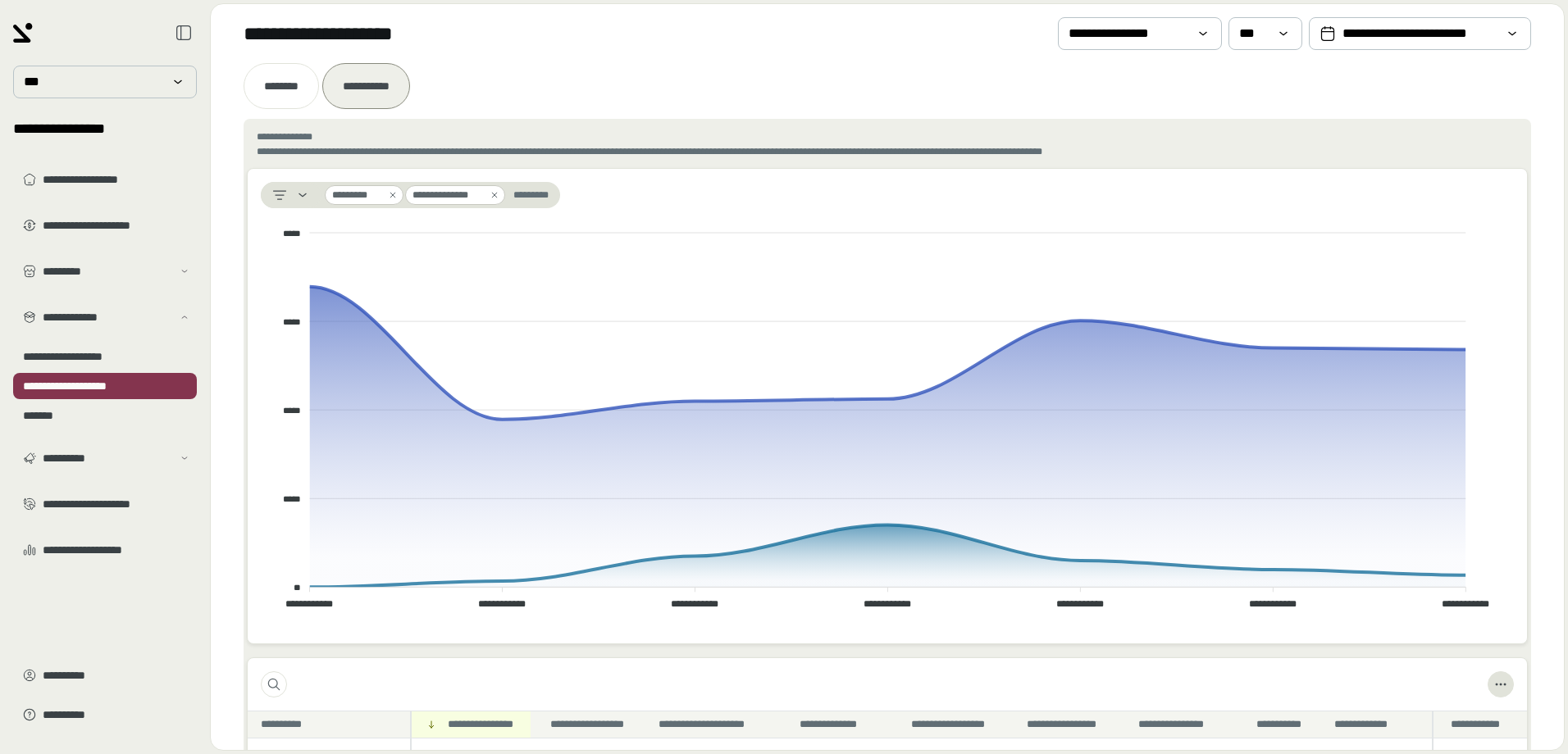 click on "**********" at bounding box center [455, 195] 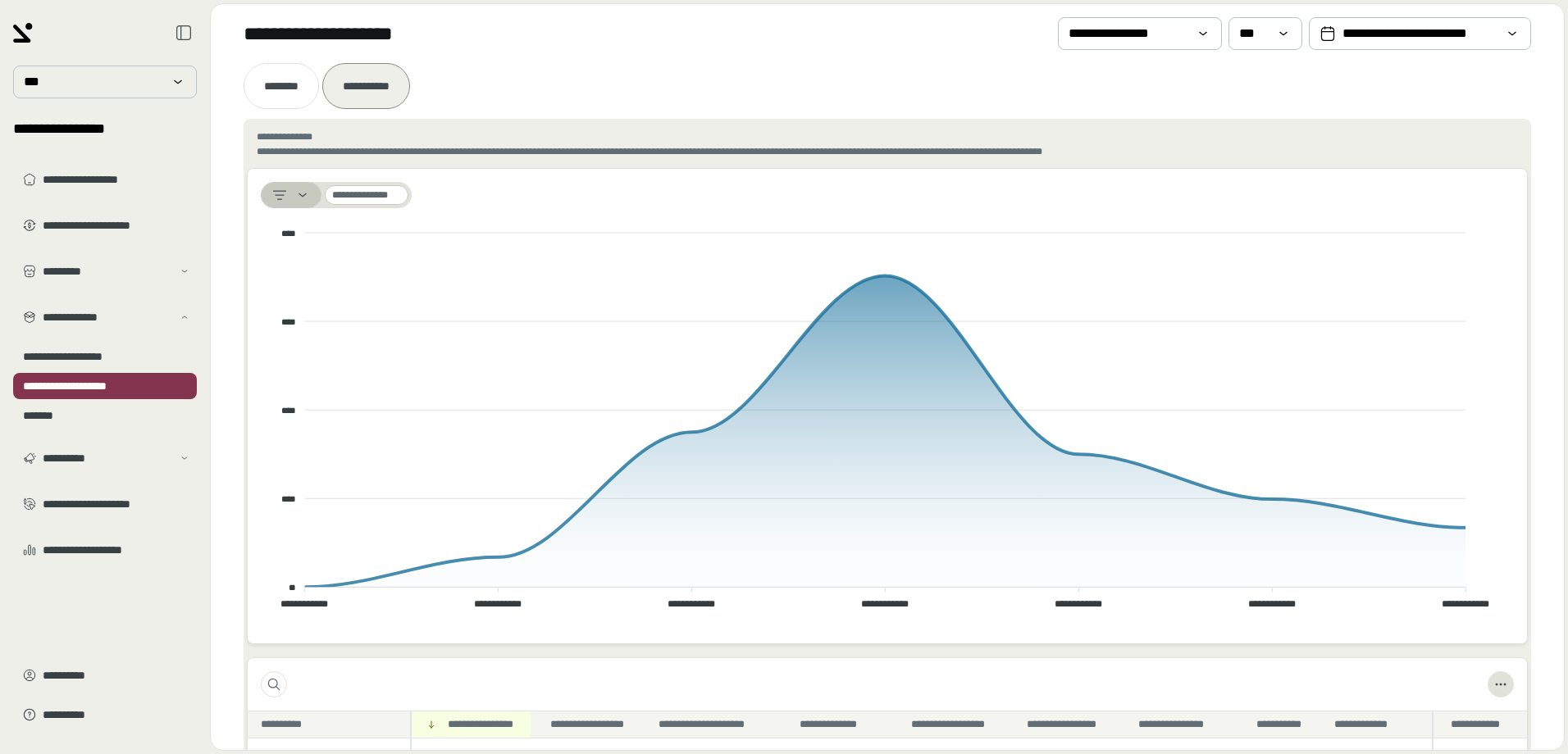 click 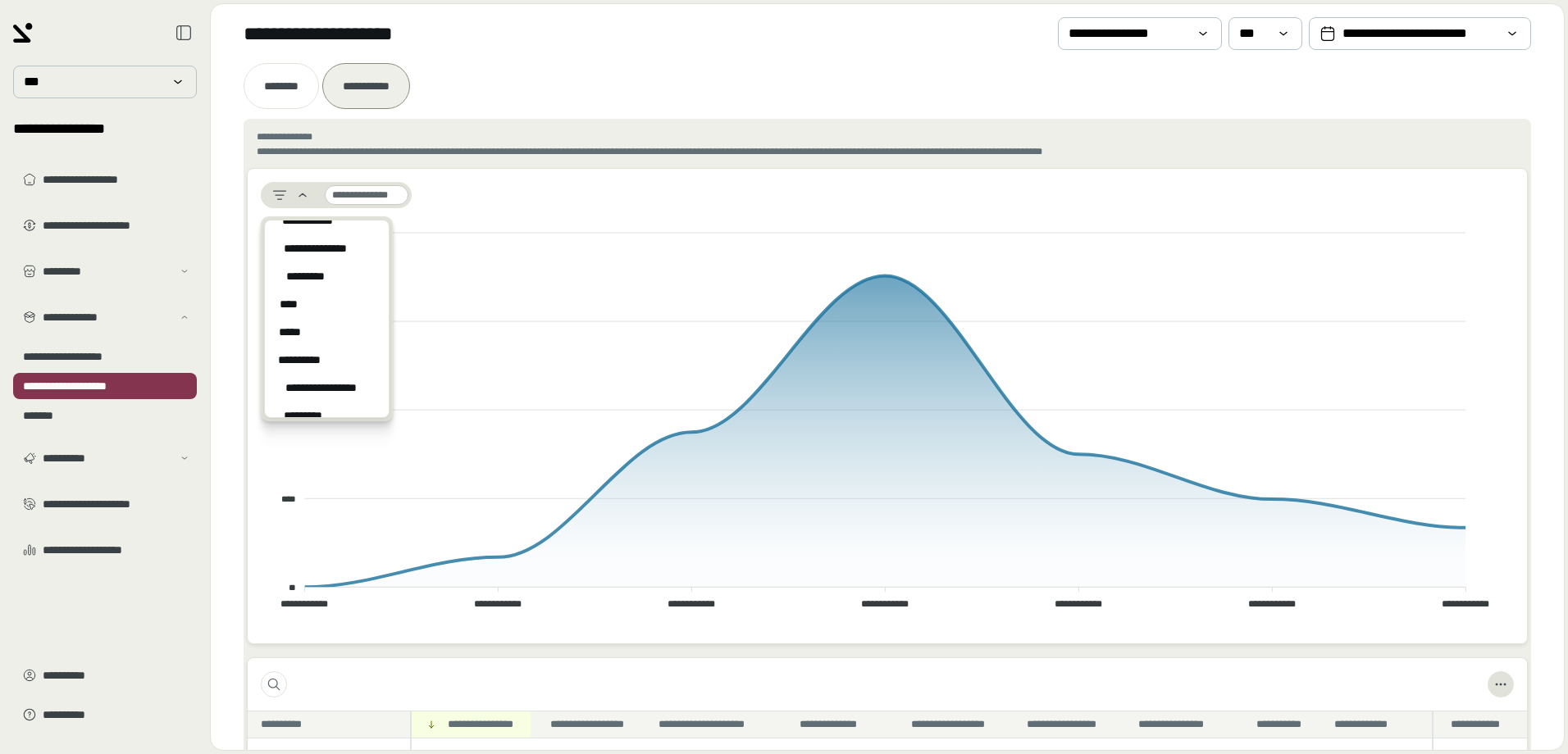 scroll, scrollTop: 246, scrollLeft: 0, axis: vertical 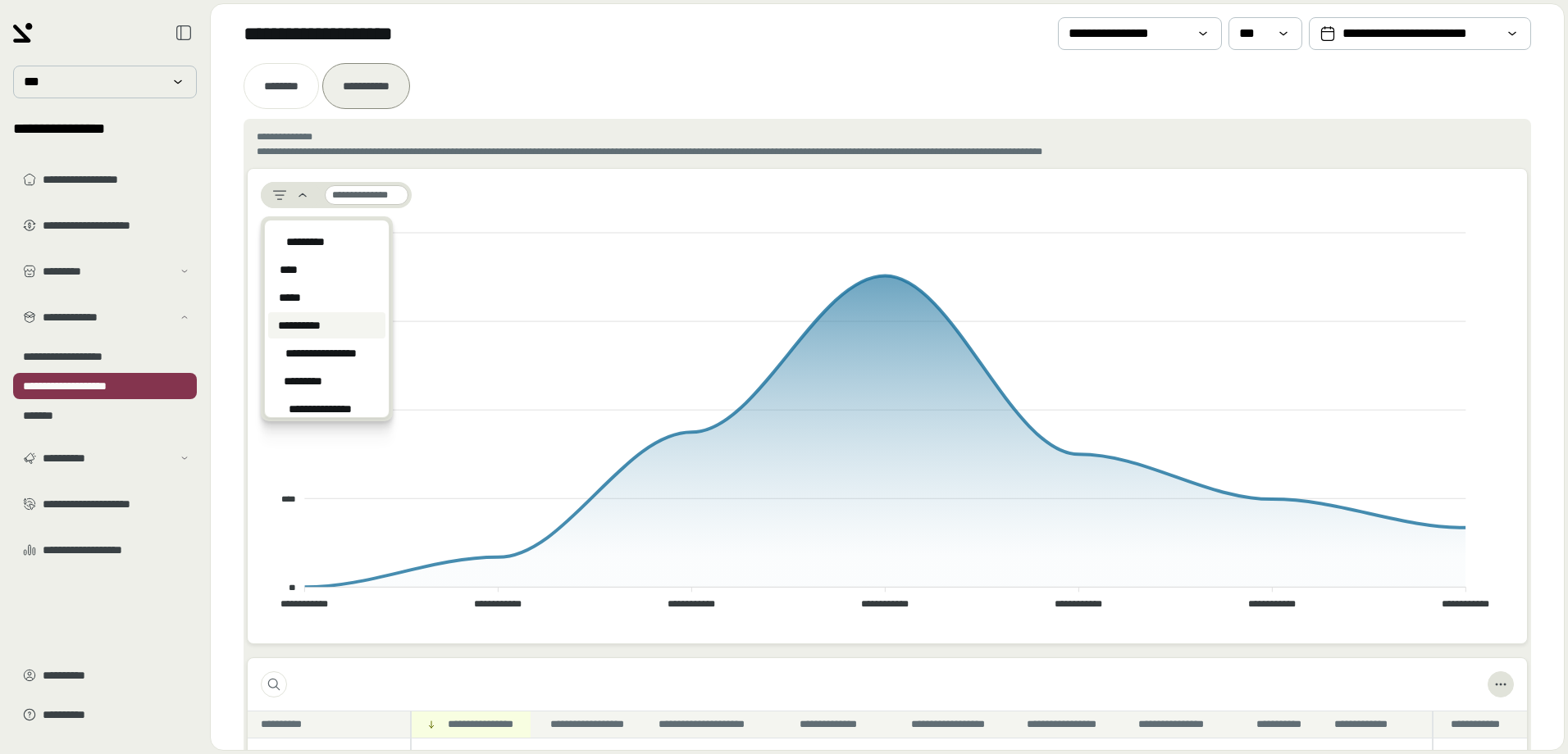 click on "**********" at bounding box center (299, 325) 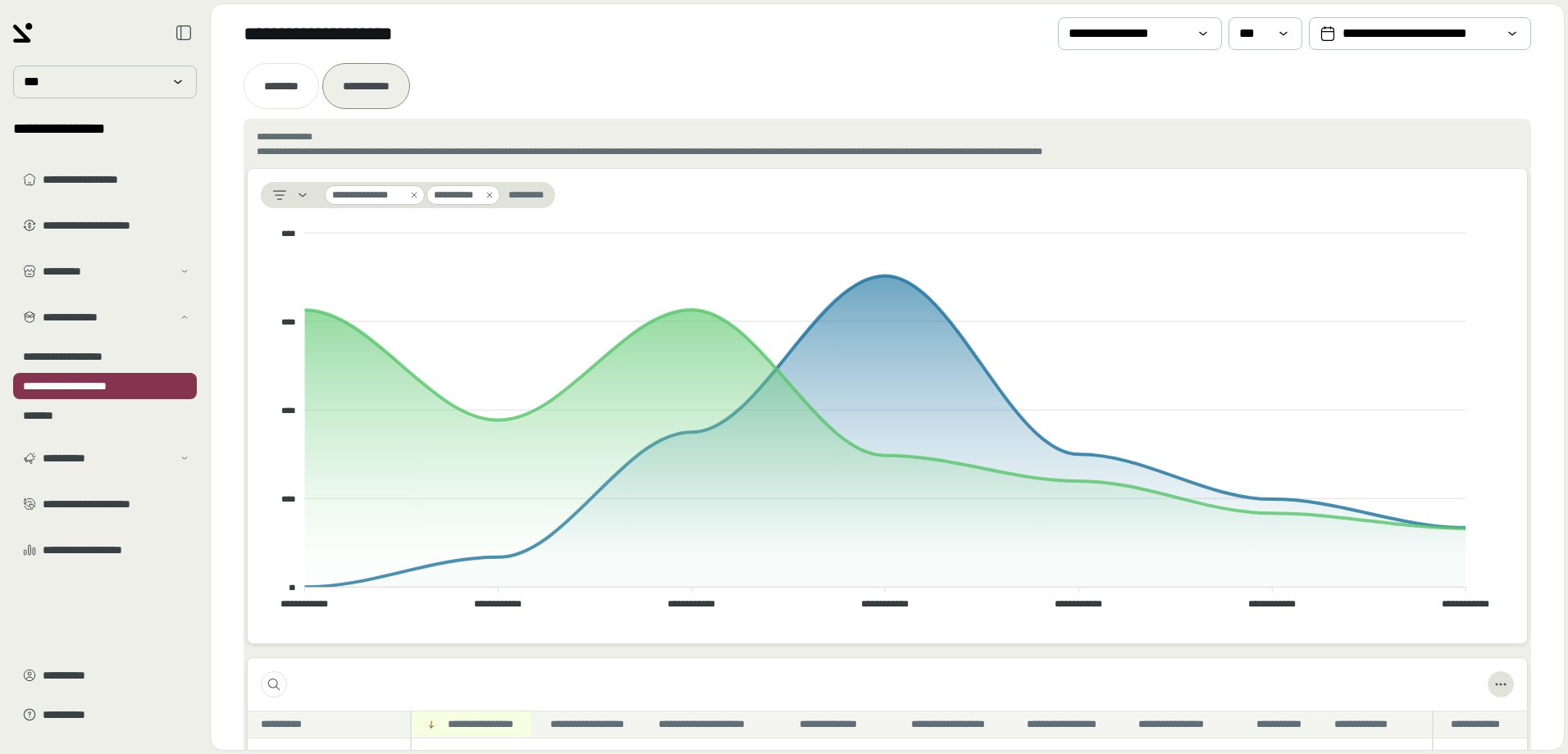 click 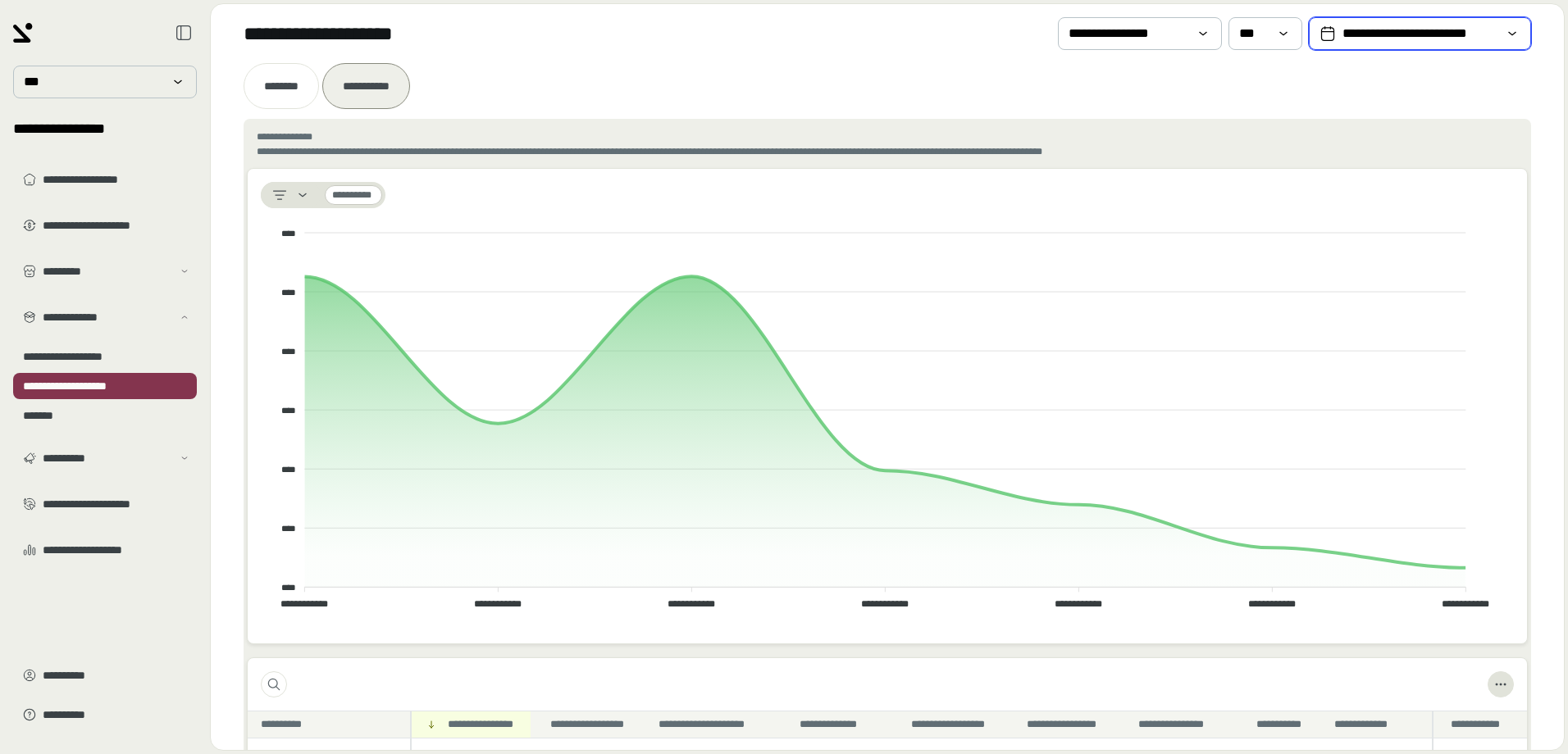 click on "**********" at bounding box center (1420, 34) 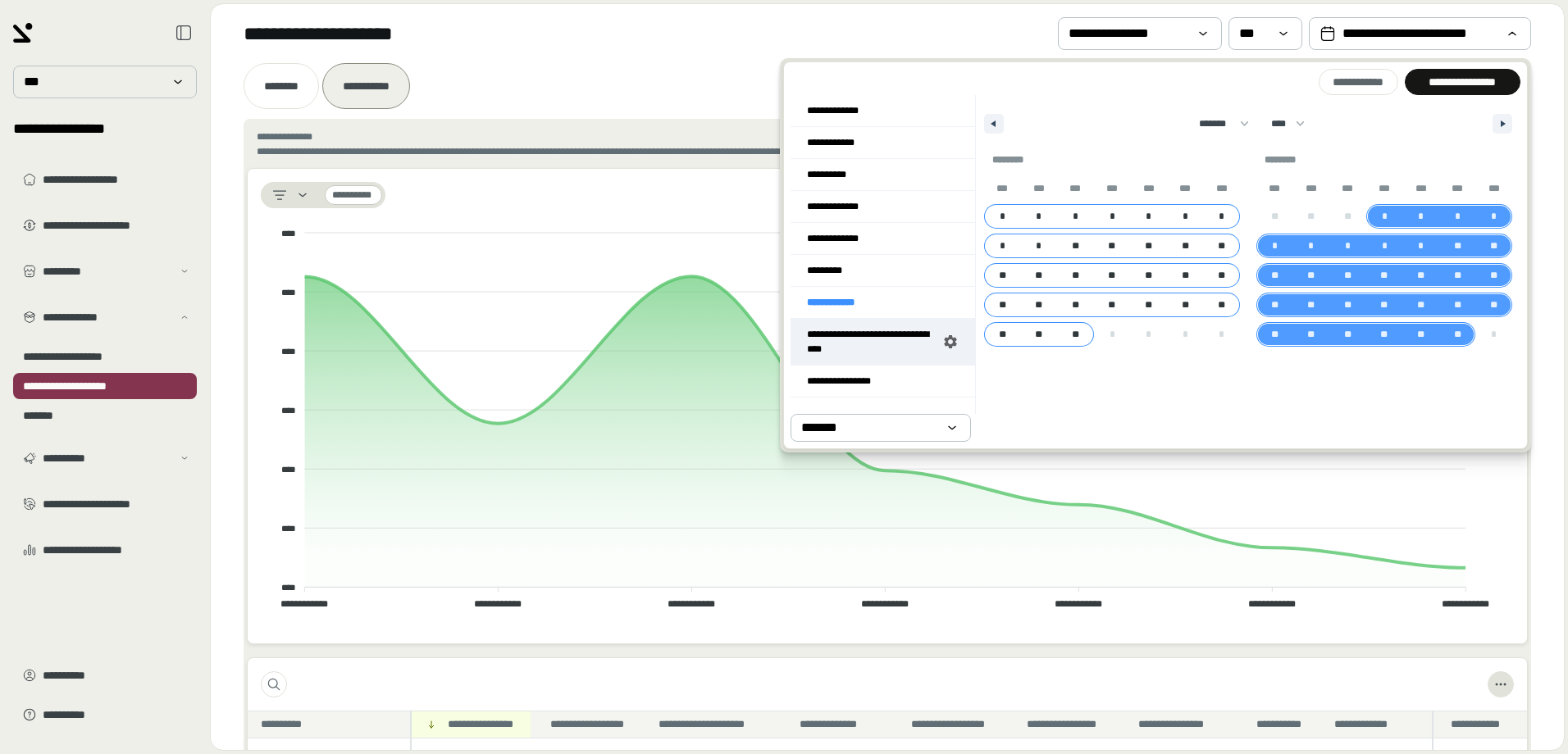 click on "**********" at bounding box center [874, 342] 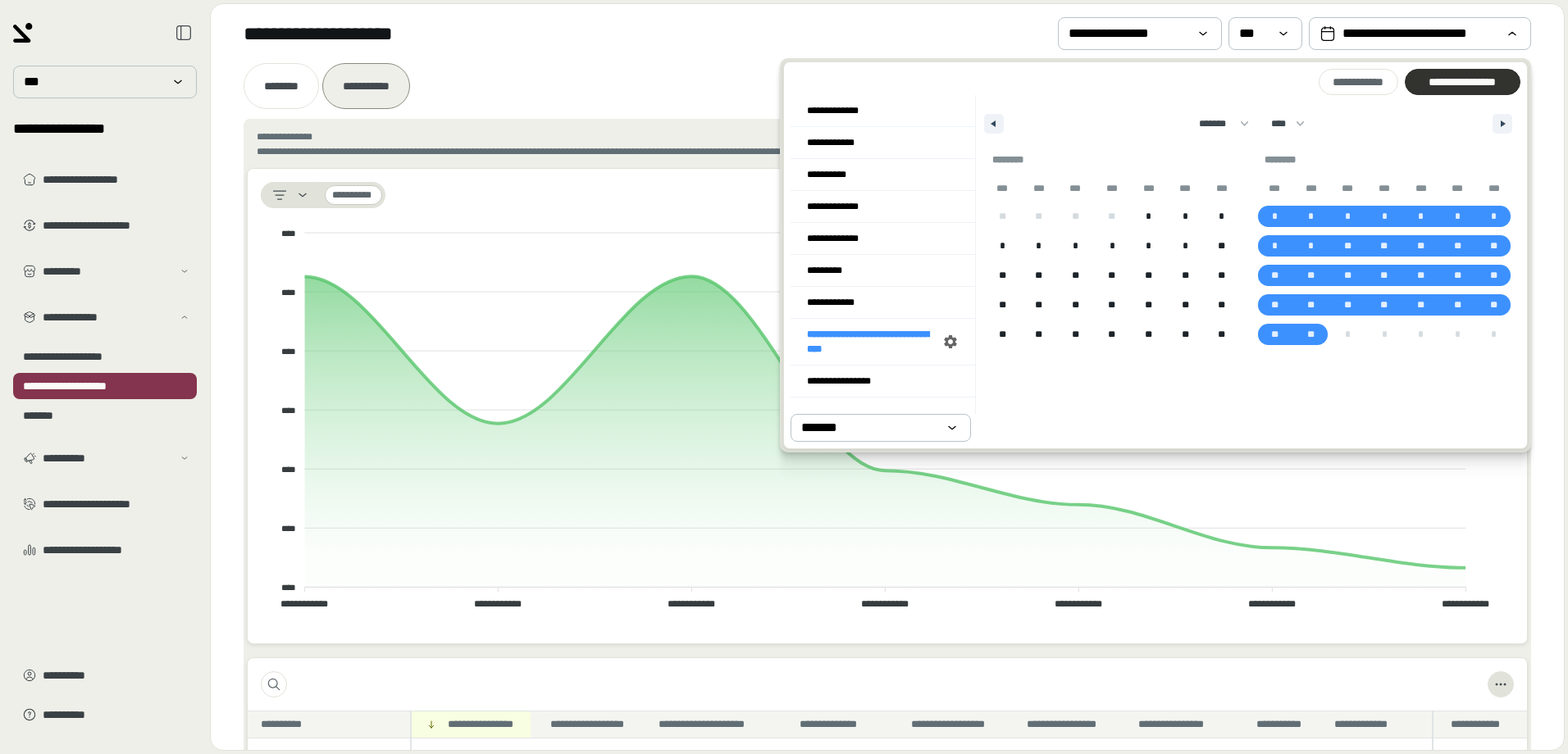 click on "**********" at bounding box center (1462, 82) 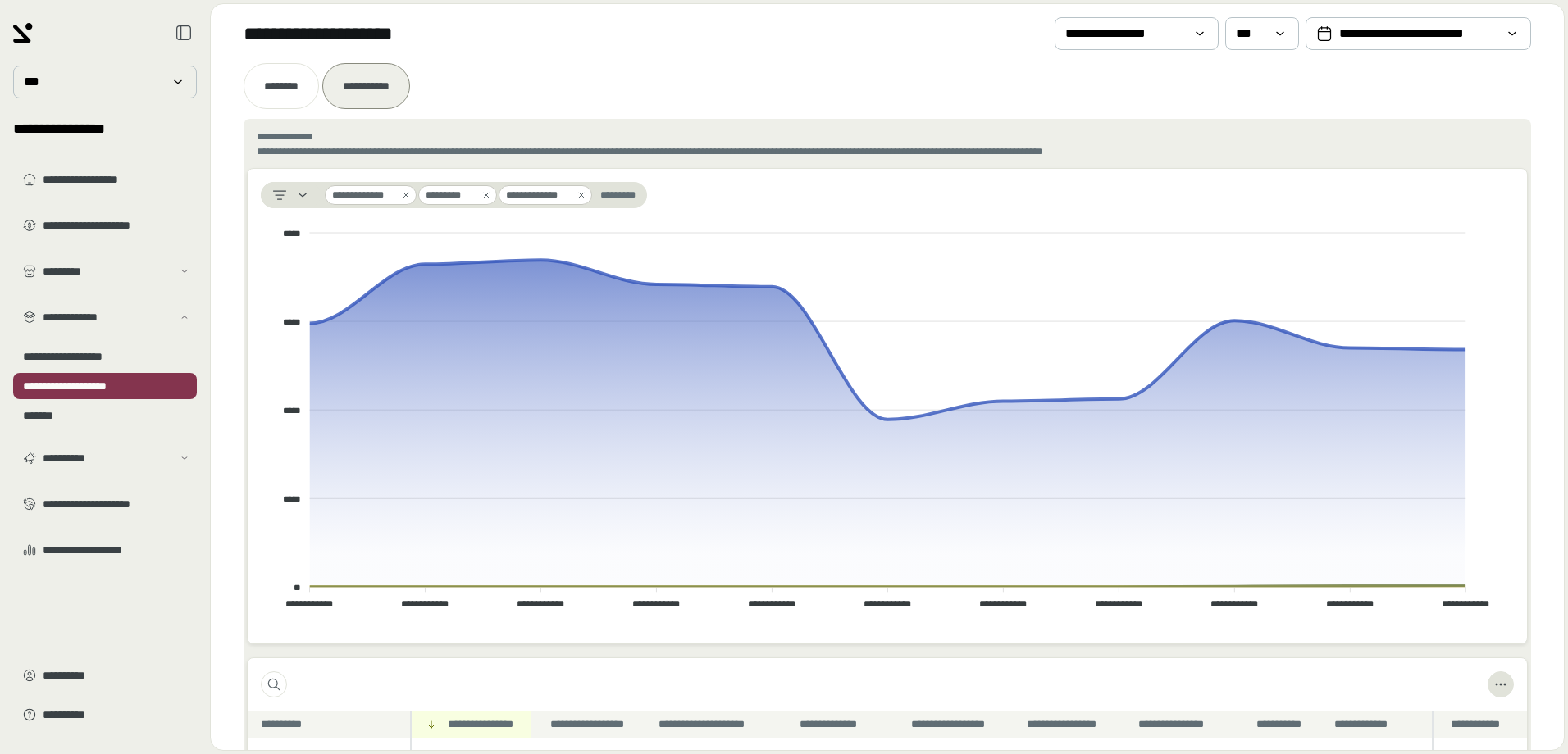 drag, startPoint x: 583, startPoint y: 199, endPoint x: 567, endPoint y: 196, distance: 16.278821 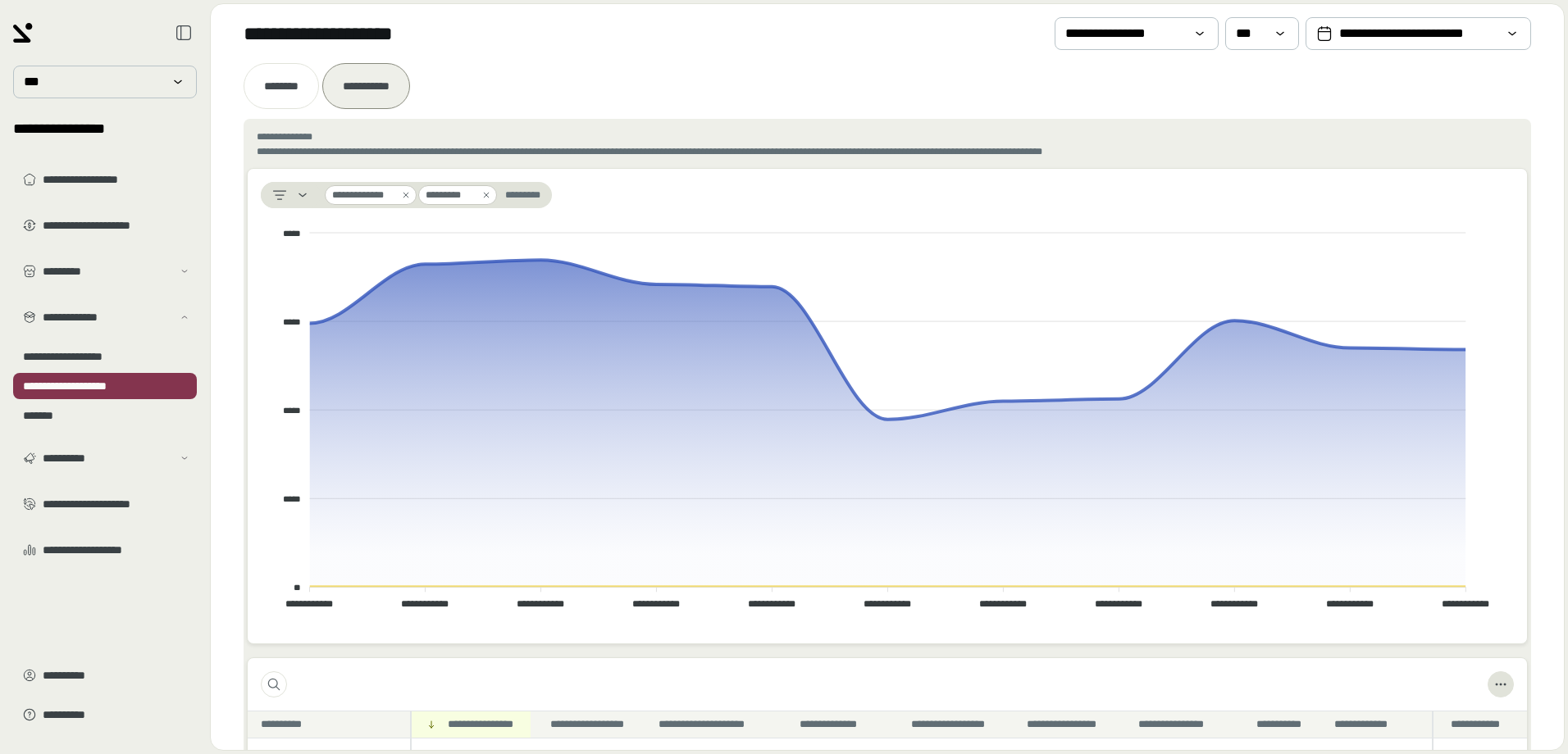 click 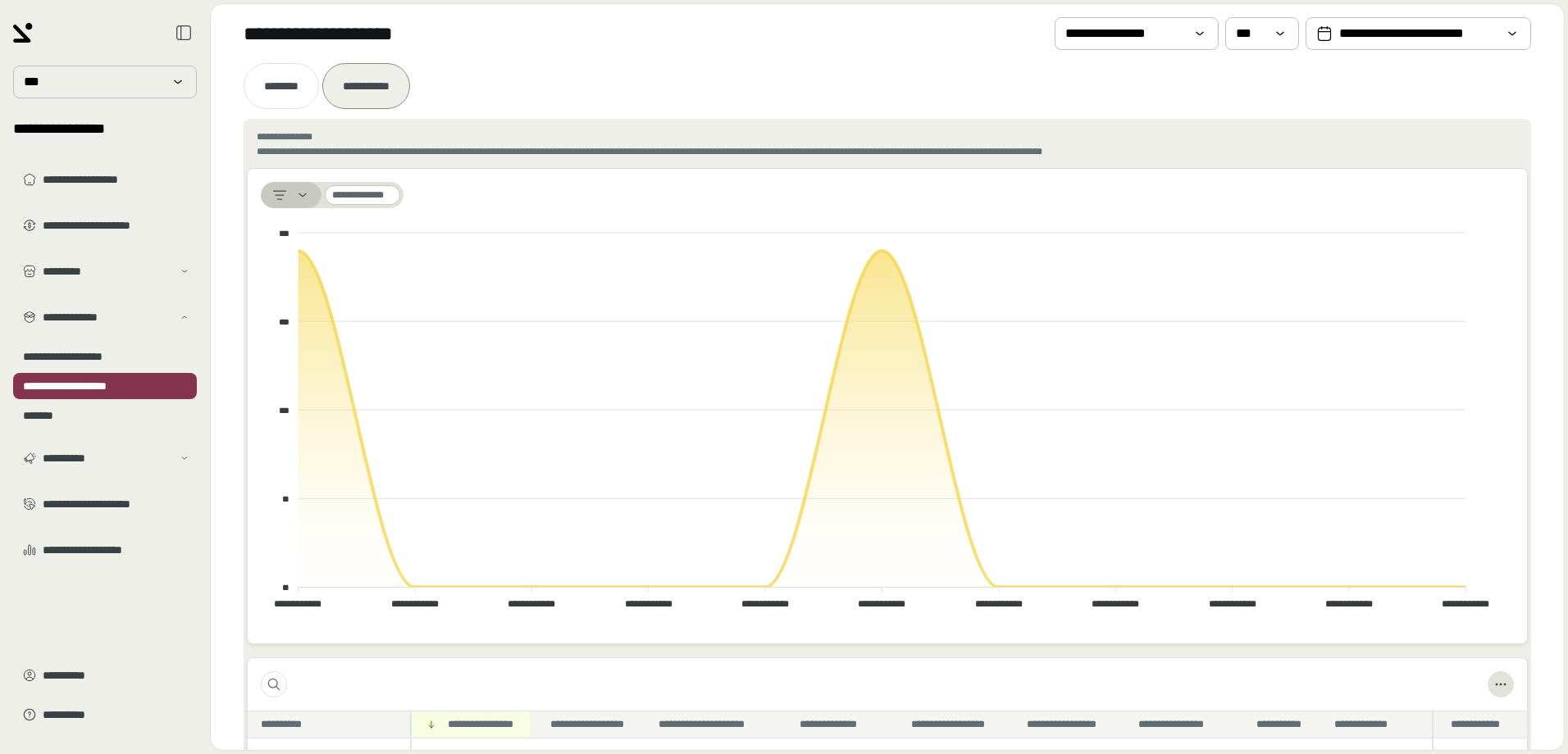 click at bounding box center [291, 195] 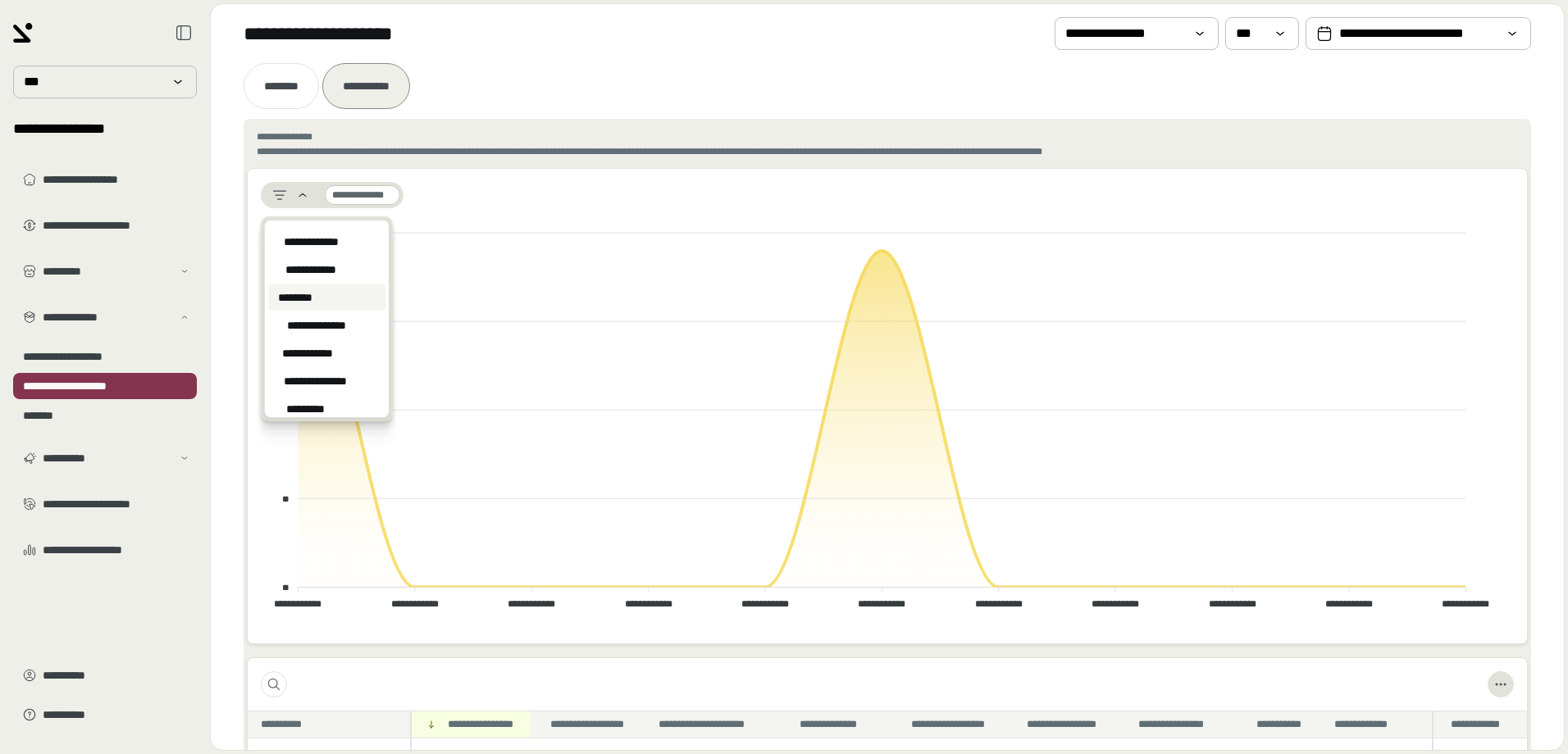 scroll, scrollTop: 282, scrollLeft: 0, axis: vertical 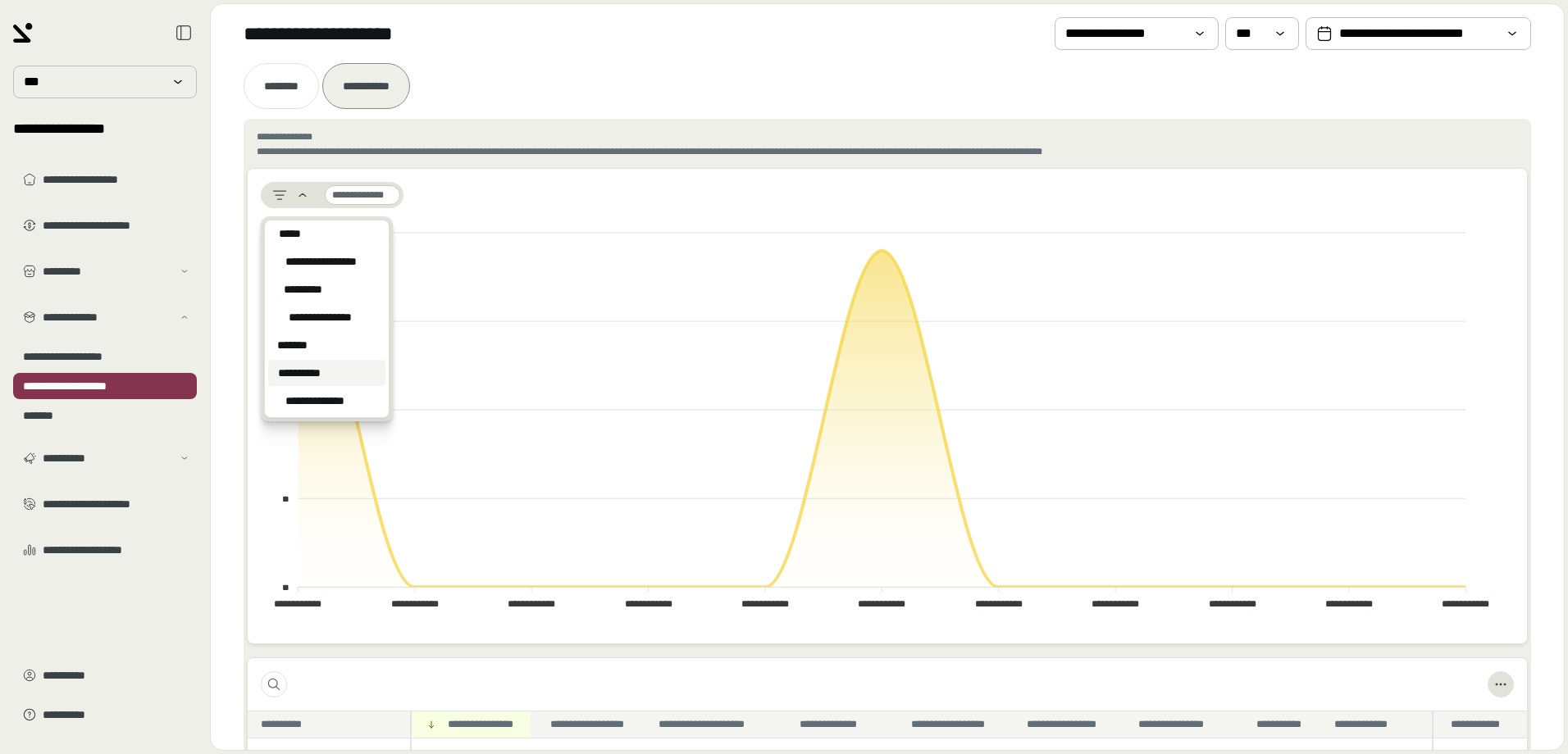 click on "**********" at bounding box center (299, 373) 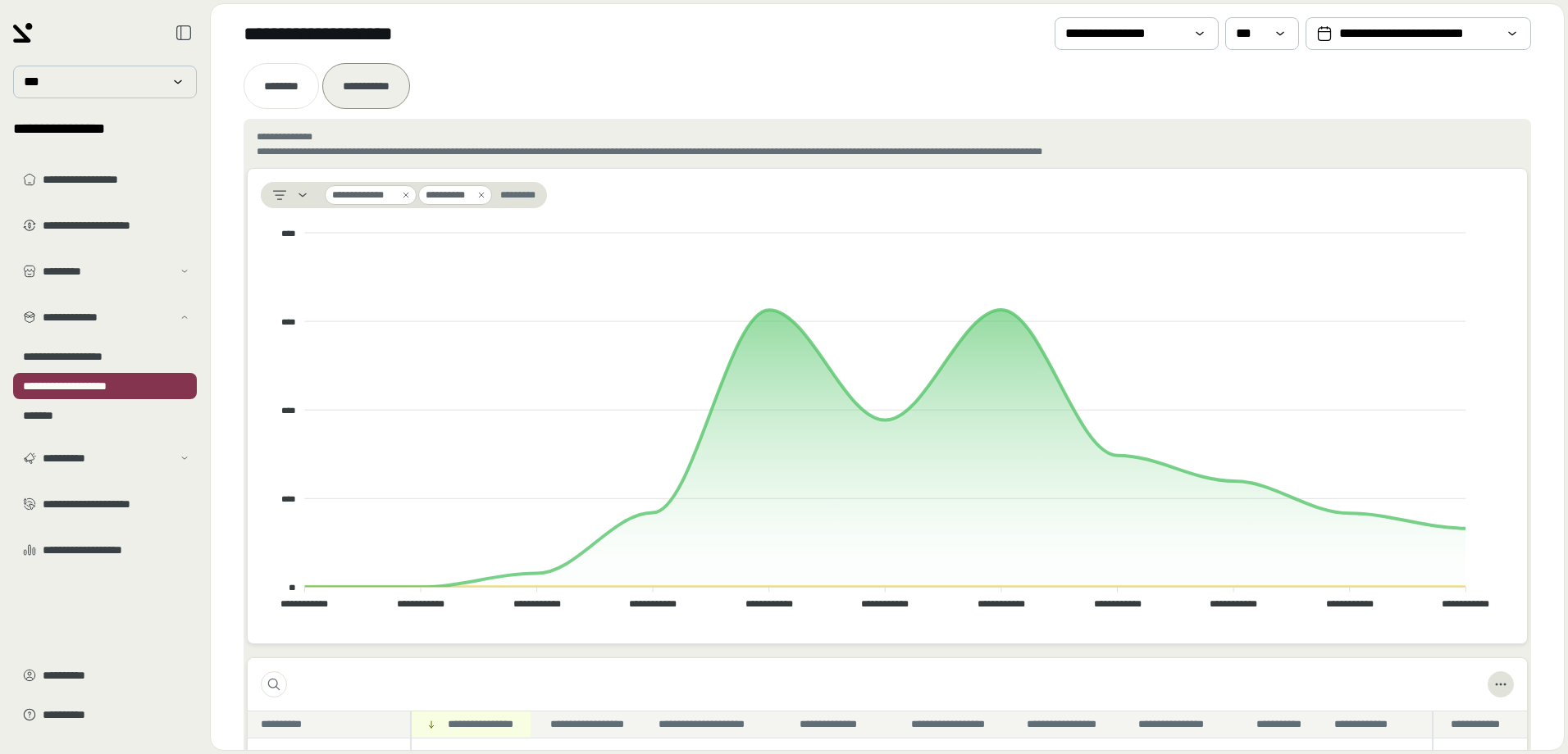 click 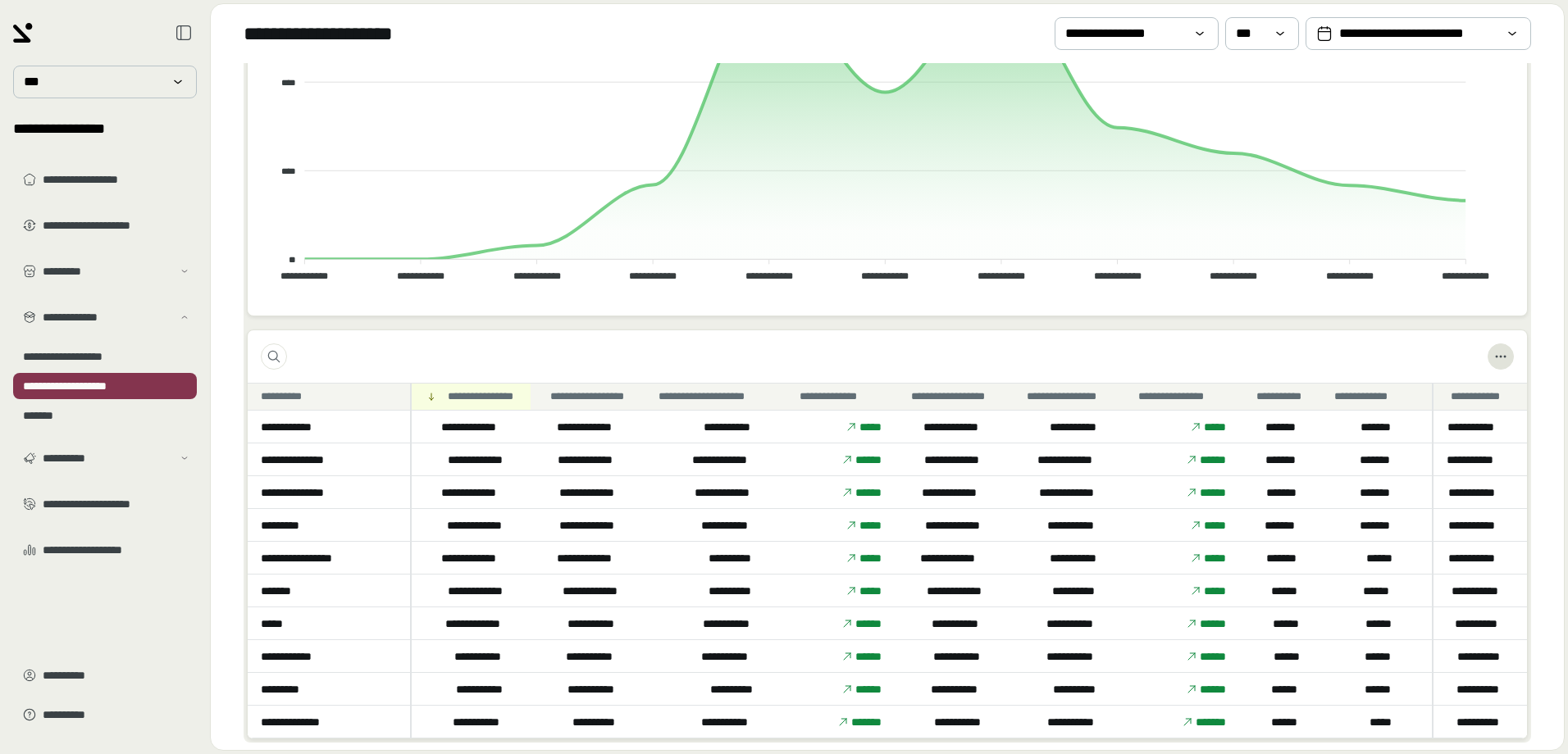scroll, scrollTop: 353, scrollLeft: 0, axis: vertical 